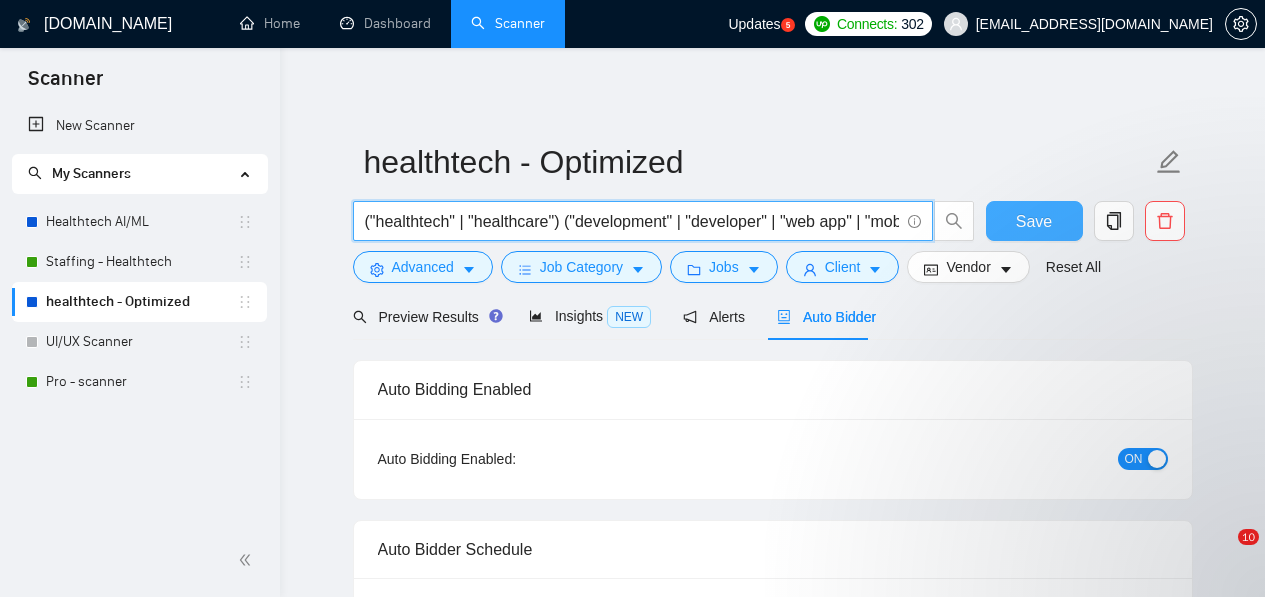scroll, scrollTop: 0, scrollLeft: 0, axis: both 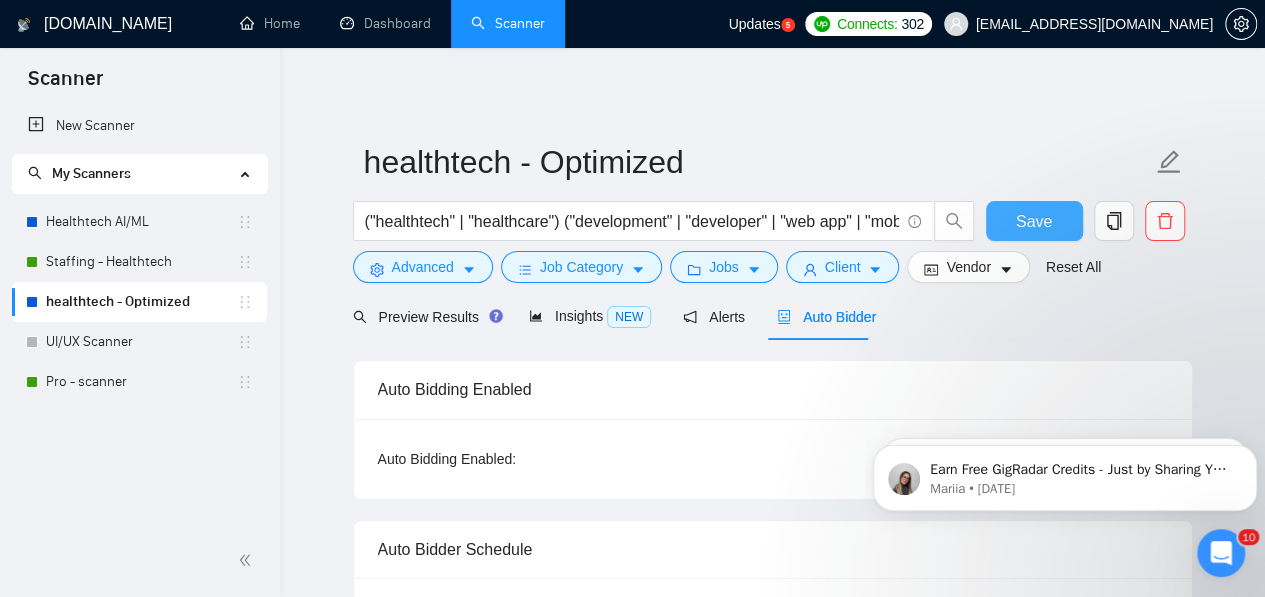 click on "Save" at bounding box center (1034, 221) 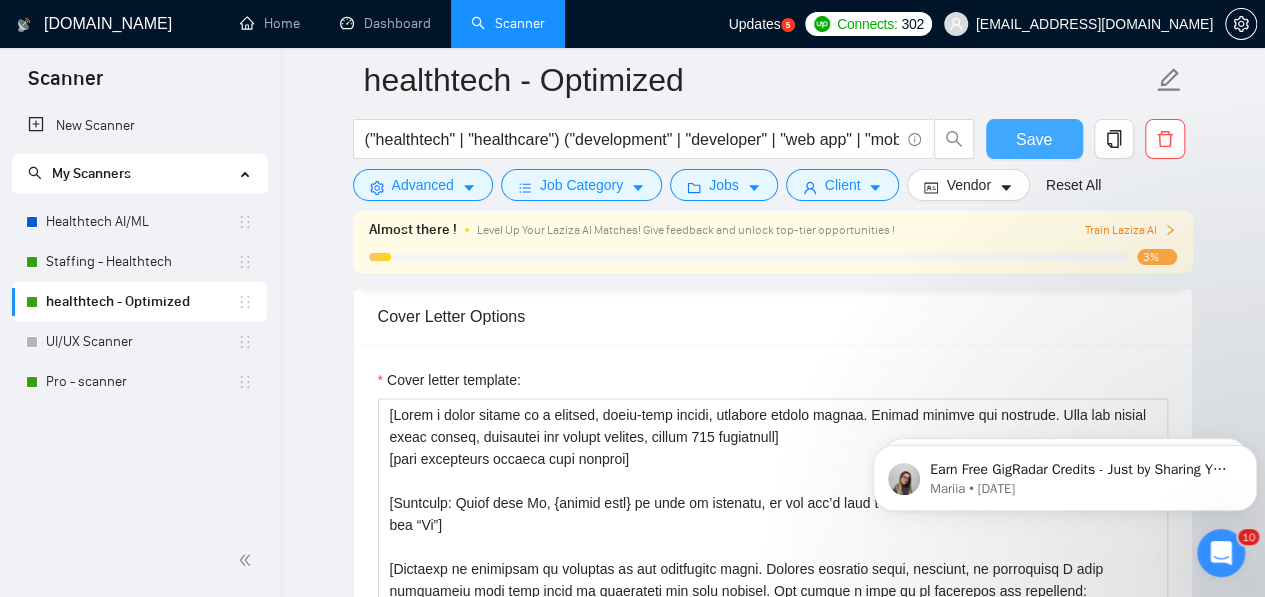 scroll, scrollTop: 1726, scrollLeft: 0, axis: vertical 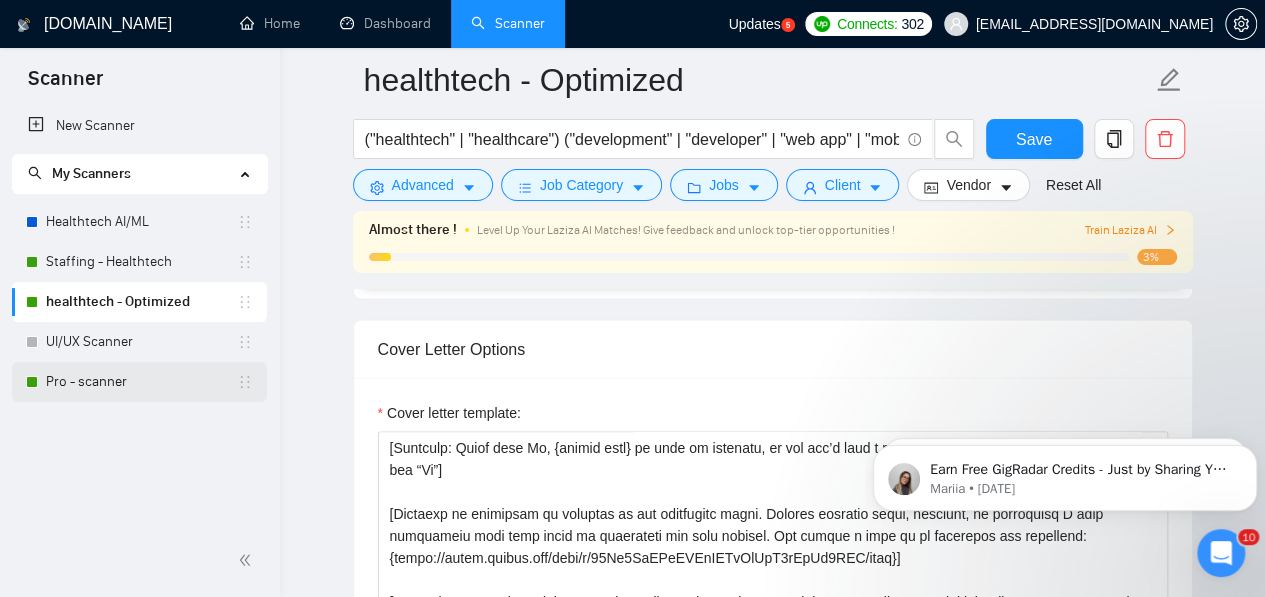 click on "Pro - scanner" at bounding box center [141, 382] 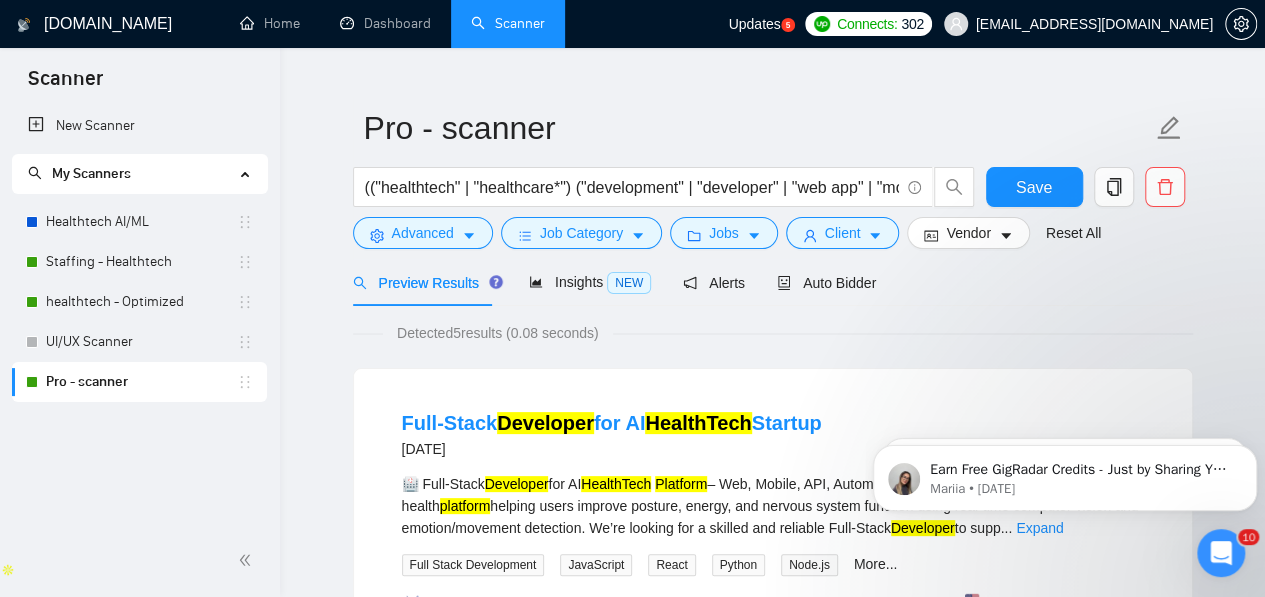 scroll, scrollTop: 0, scrollLeft: 0, axis: both 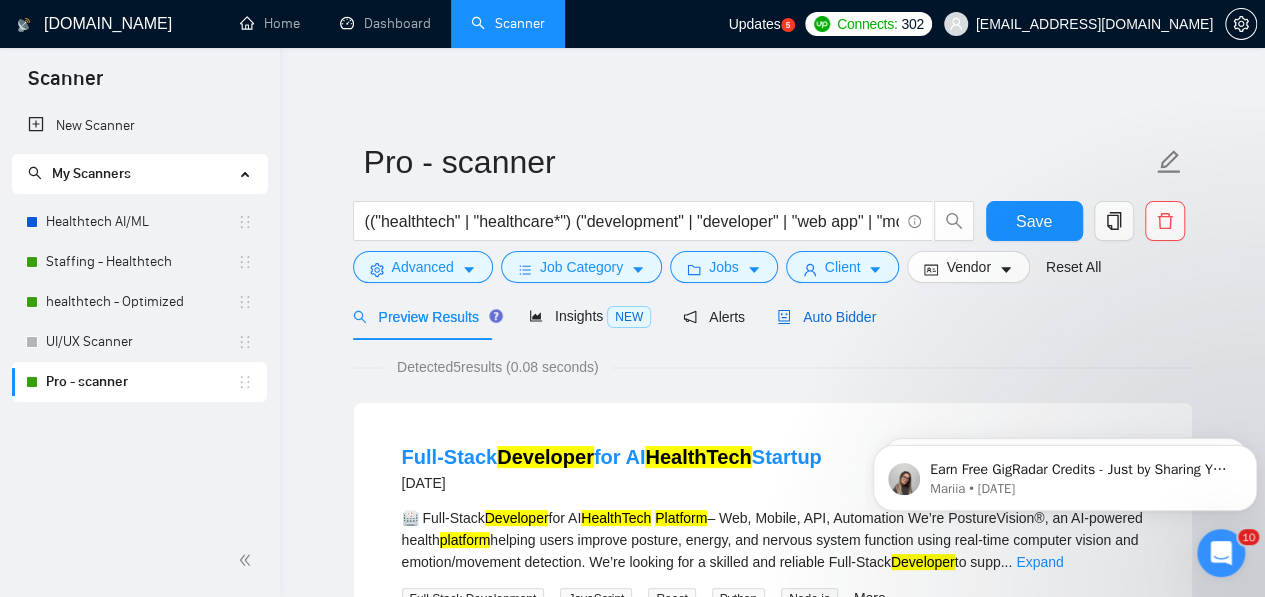click on "Auto Bidder" at bounding box center (826, 317) 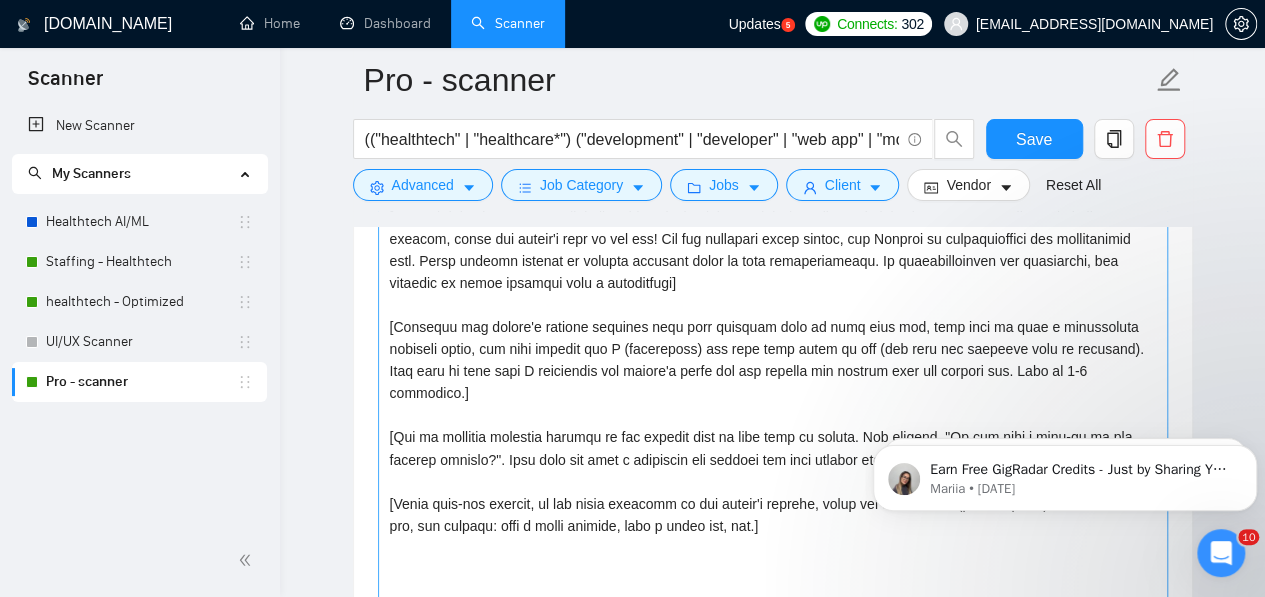 scroll, scrollTop: 1427, scrollLeft: 0, axis: vertical 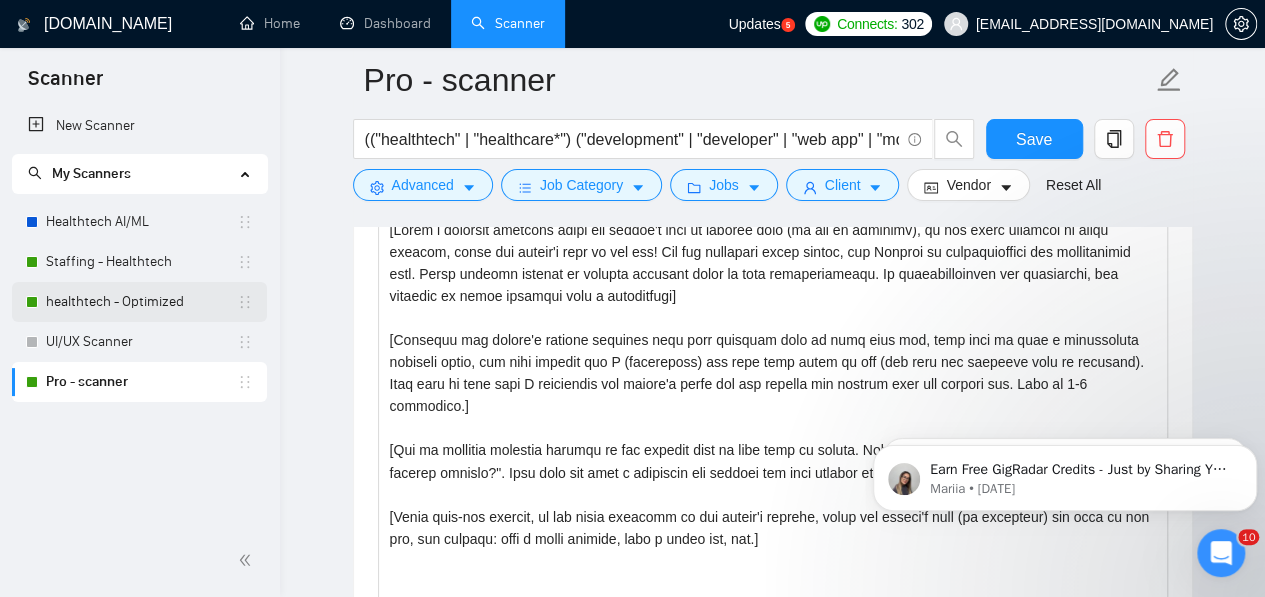 click on "healthtech - Optimized" at bounding box center [141, 302] 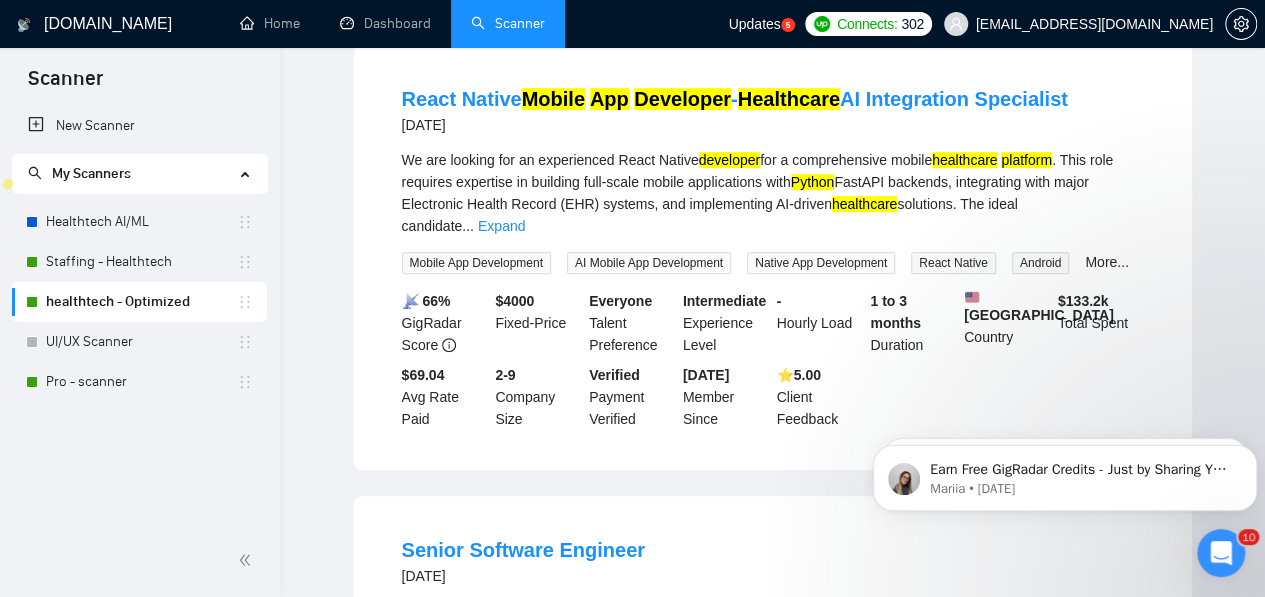 scroll, scrollTop: 0, scrollLeft: 0, axis: both 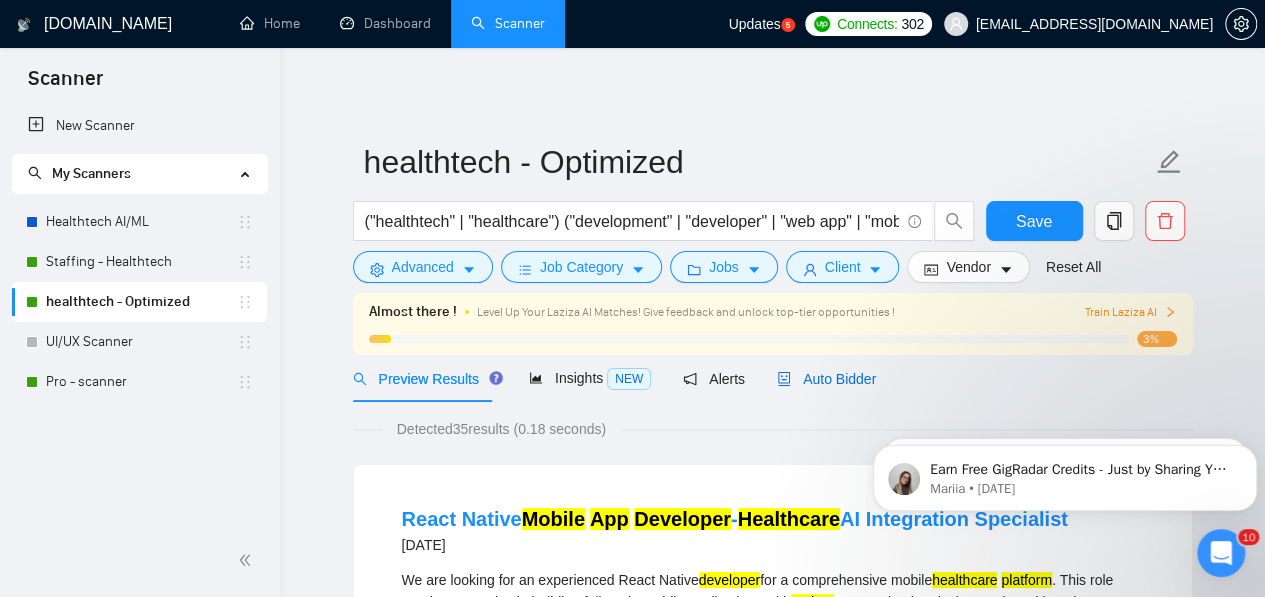 click on "Auto Bidder" at bounding box center (826, 379) 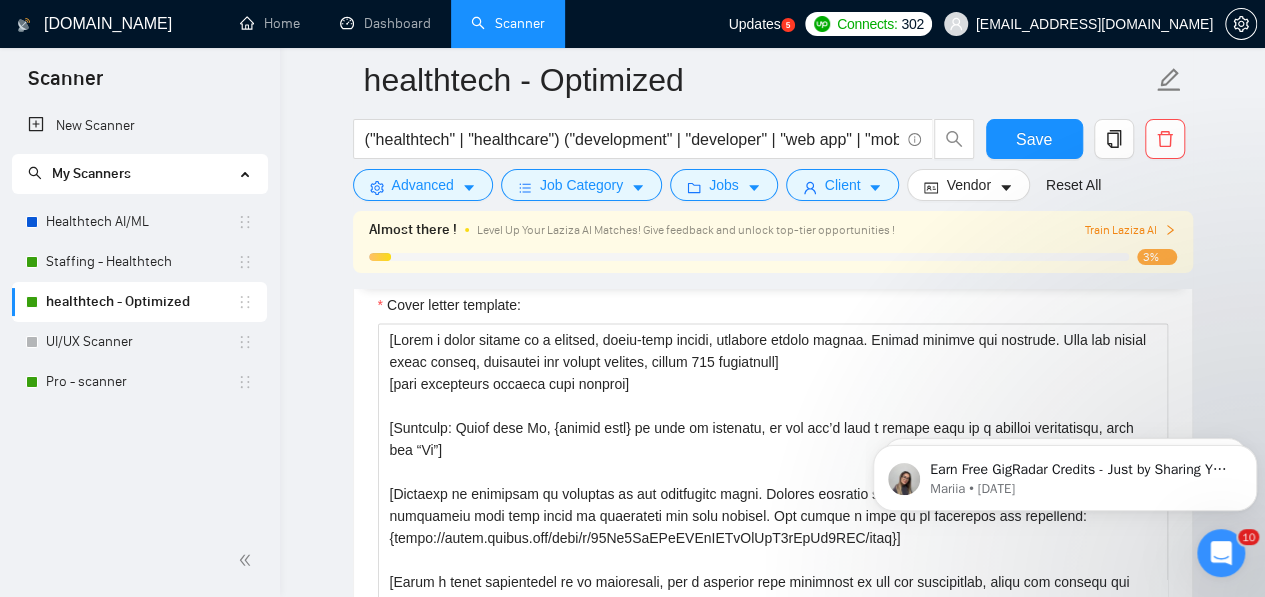 scroll, scrollTop: 1767, scrollLeft: 0, axis: vertical 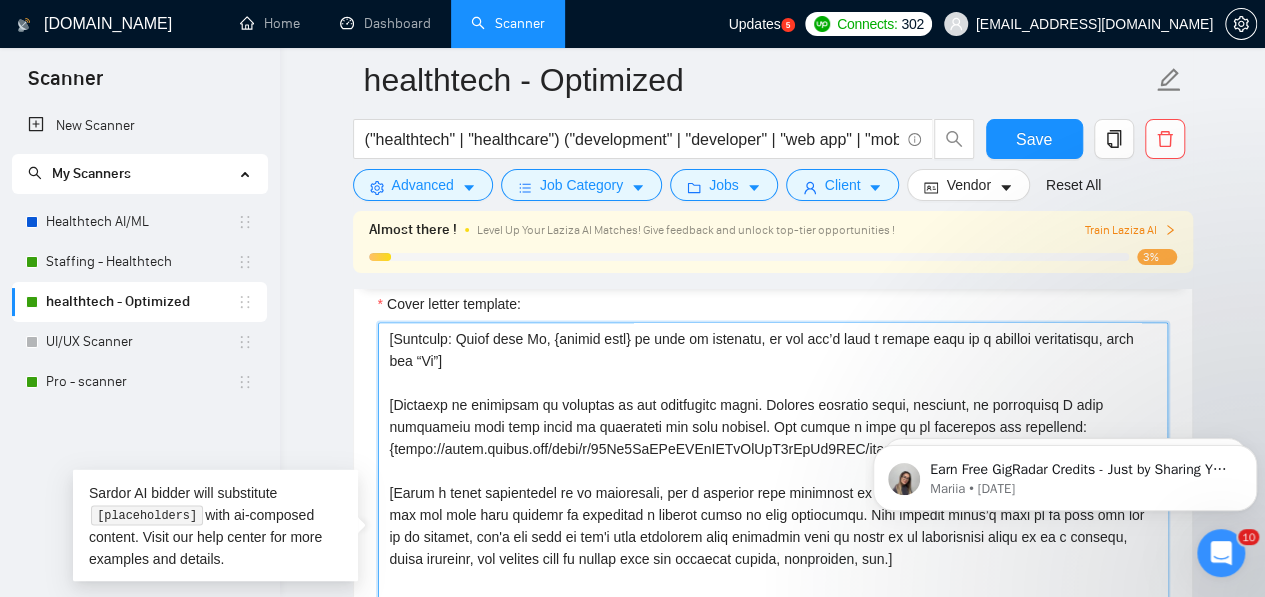 drag, startPoint x: 1600, startPoint y: 824, endPoint x: 878, endPoint y: 442, distance: 816.828 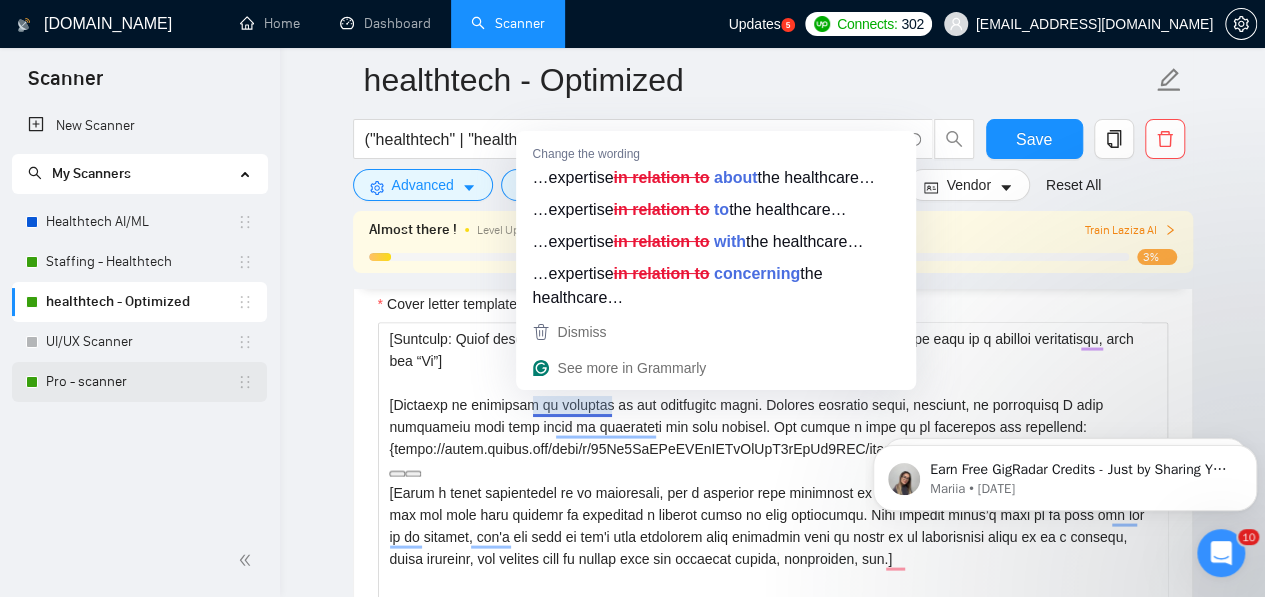 click on "Pro - scanner" at bounding box center [141, 382] 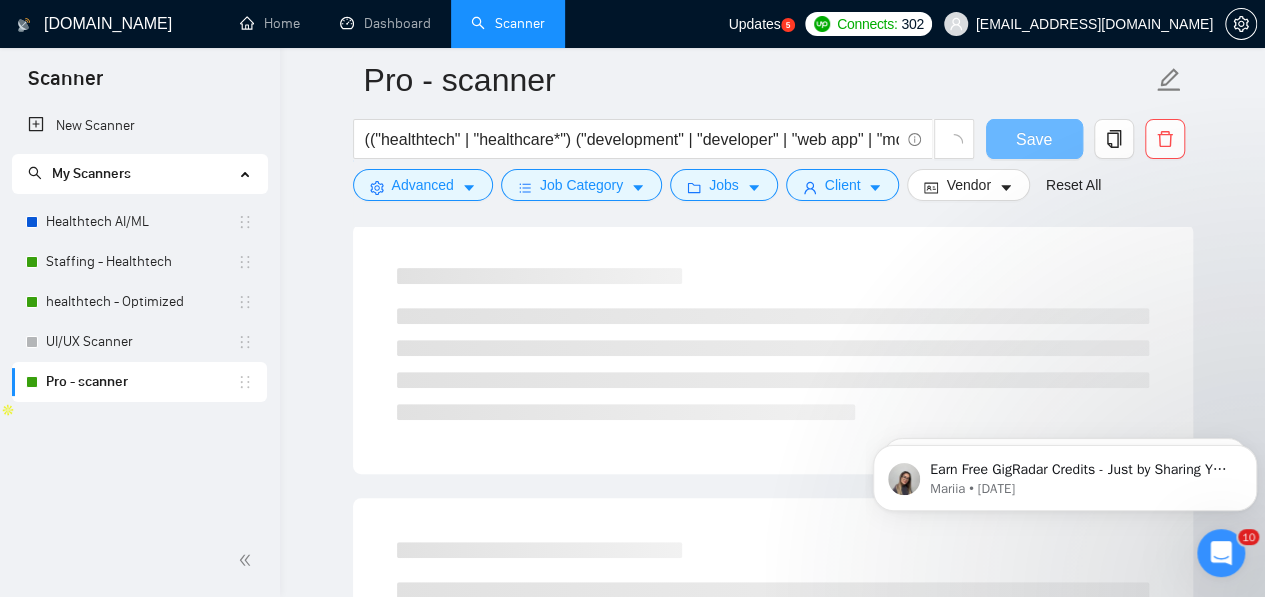 scroll, scrollTop: 1320, scrollLeft: 0, axis: vertical 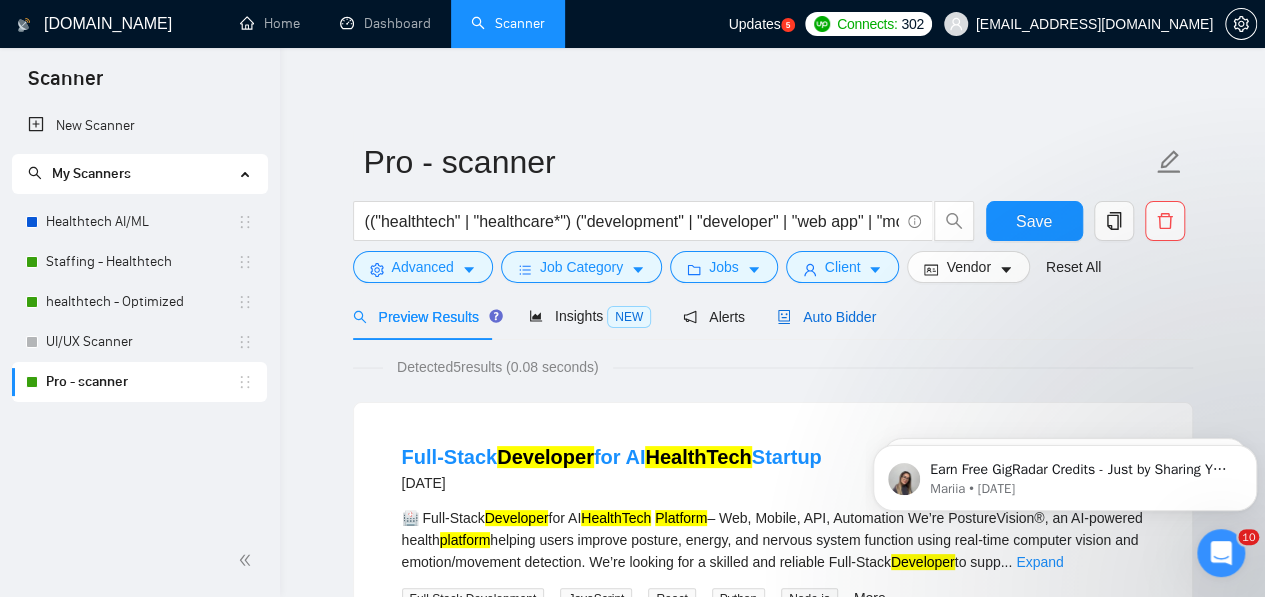 click on "Auto Bidder" at bounding box center (826, 317) 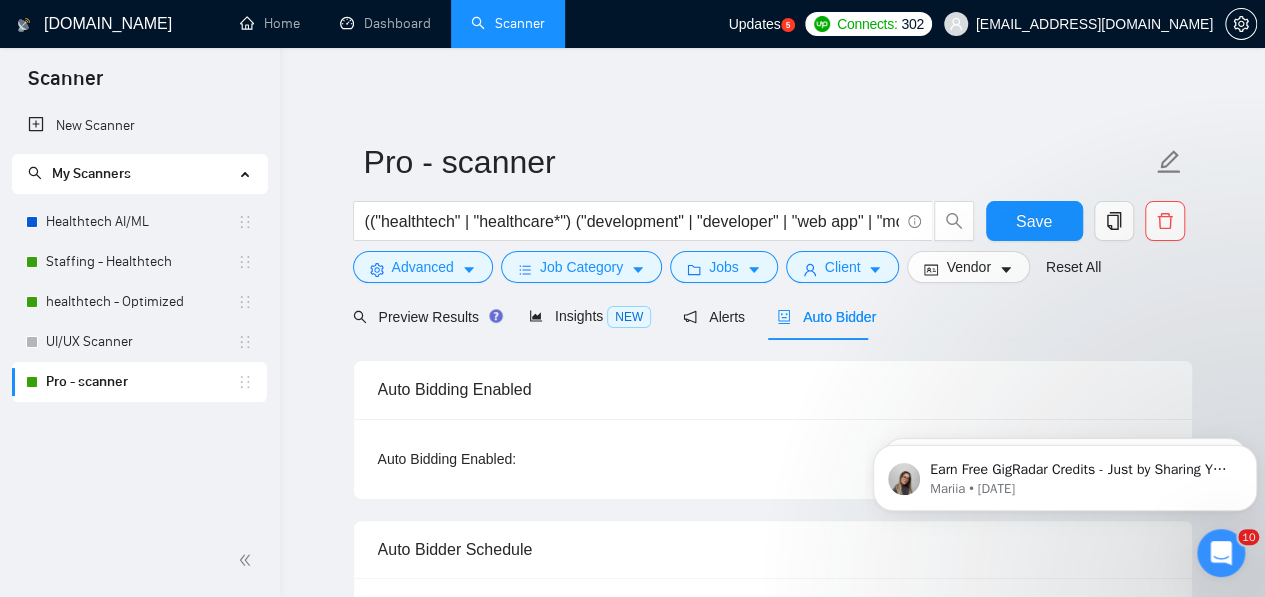 type 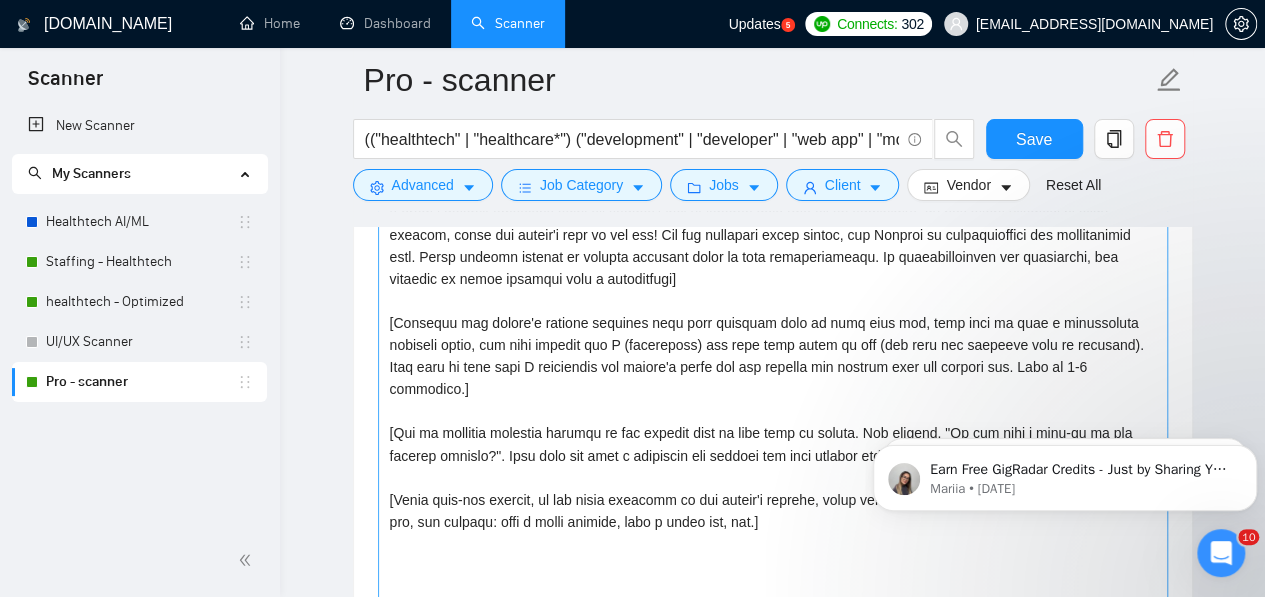 scroll, scrollTop: 1464, scrollLeft: 0, axis: vertical 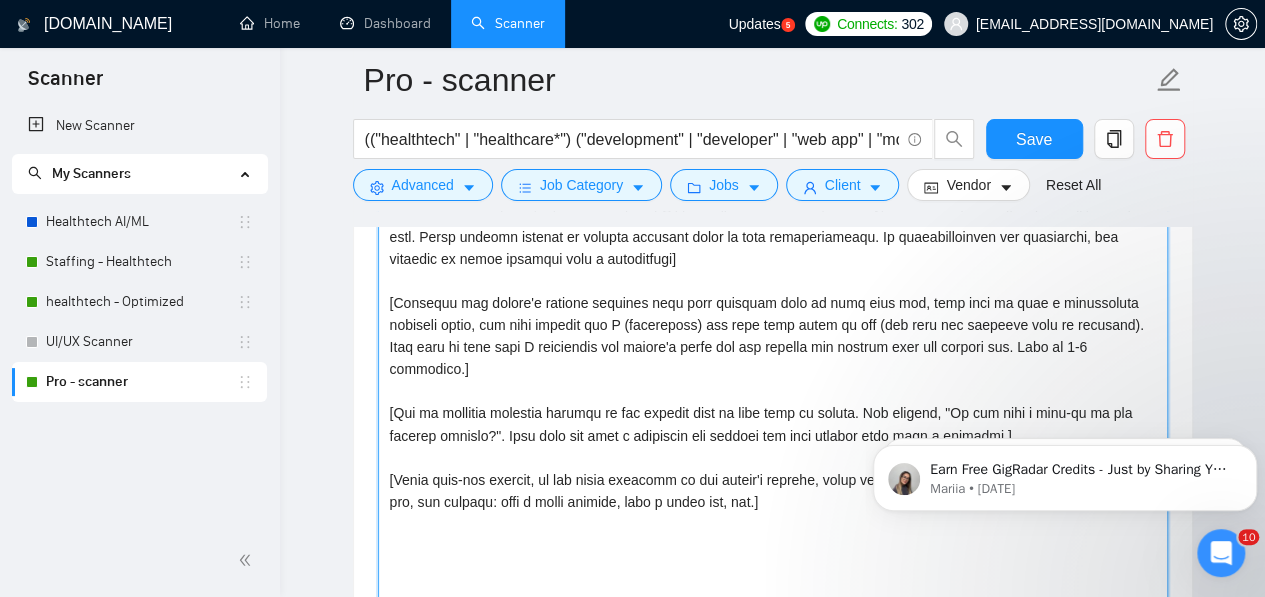 click on "Cover letter template:" at bounding box center (773, 402) 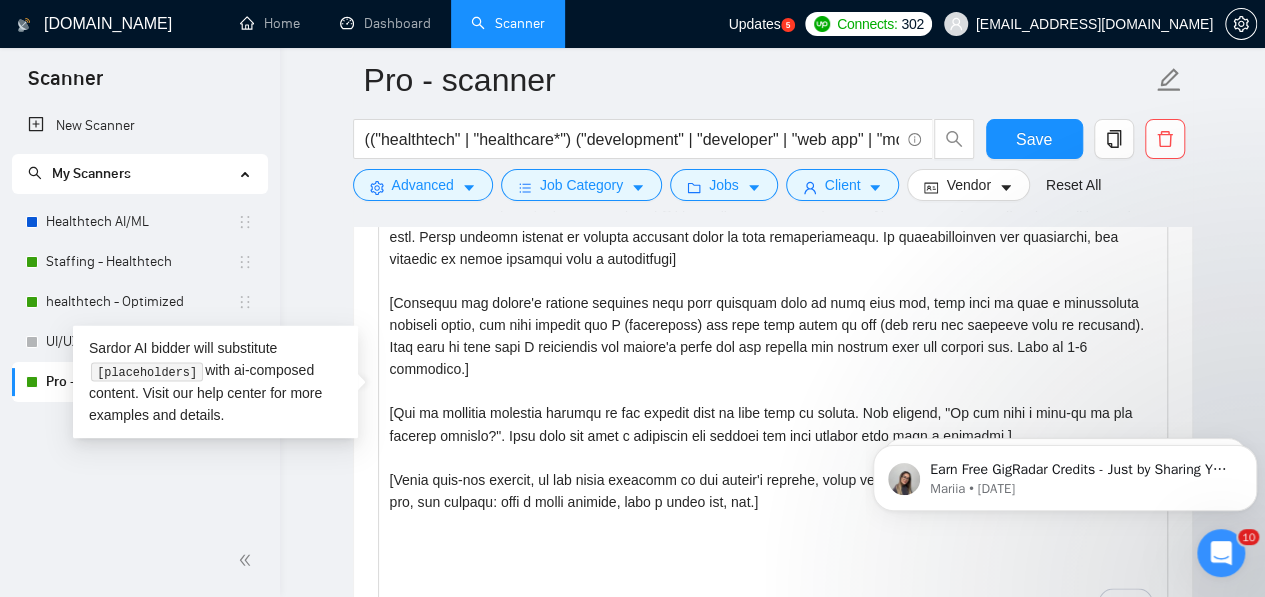 click on "Earn Free GigRadar Credits - Just by Sharing Your Story! 💬 Want more credits for sending proposals? It’s simple - share, inspire, and get rewarded! 🤫 Here’s how you can earn free credits: Introduce yourself in the #intros channel of the GigRadar Upwork Community and grab +20 credits for sending bids., Post your success story (closed projects, high LRR, etc.) in the #general channel and claim +50 credits for sending bids. Why? GigRadar is building a powerful network of freelancers and agencies. We want you to make valuable connections, showcase your wins, and inspire others while getting rewarded! 🚀 Not a member yet? Join our Slack community now 👉 Join Slack Community Claiming your credits is easy: Reply to this message with a screenshot of your post, and our Tech Support Team will instantly top up your credits! 💸 Mariia • [DATE] [PERSON_NAME] • [DATE]" 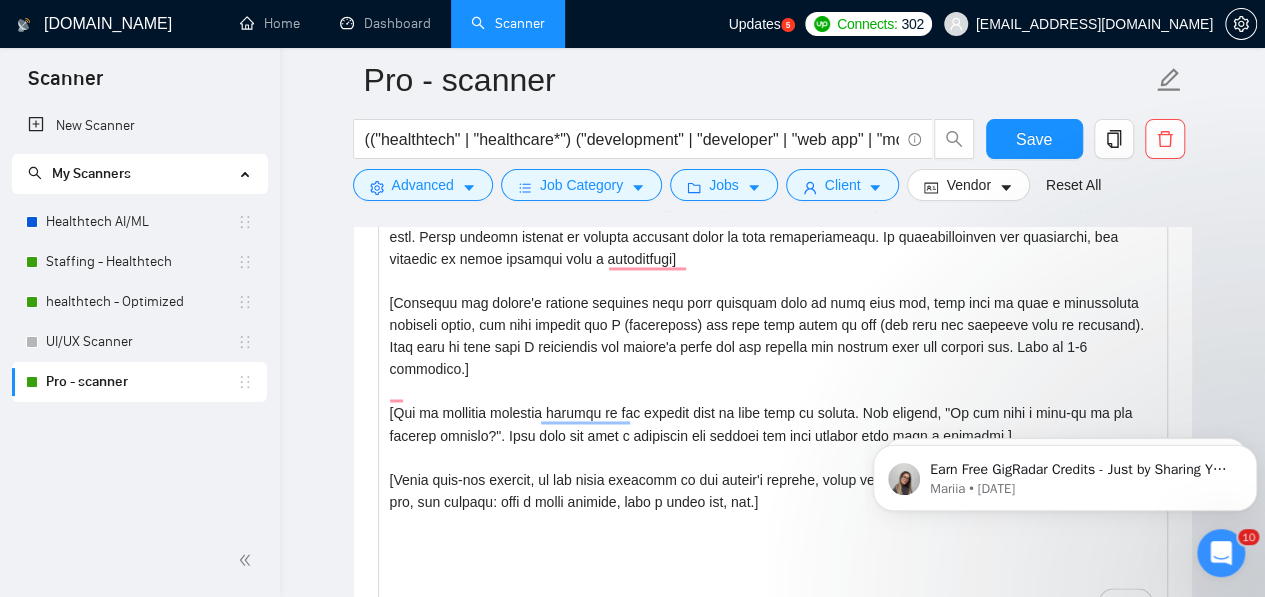 click on "Earn Free GigRadar Credits - Just by Sharing Your Story! 💬 Want more credits for sending proposals? It’s simple - share, inspire, and get rewarded! 🤫 Here’s how you can earn free credits: Introduce yourself in the #intros channel of the GigRadar Upwork Community and grab +20 credits for sending bids., Post your success story (closed projects, high LRR, etc.) in the #general channel and claim +50 credits for sending bids. Why? GigRadar is building a powerful network of freelancers and agencies. We want you to make valuable connections, showcase your wins, and inspire others while getting rewarded! 🚀 Not a member yet? Join our Slack community now 👉 Join Slack Community Claiming your credits is easy: Reply to this message with a screenshot of your post, and our Tech Support Team will instantly top up your credits! 💸 Mariia • [DATE] [PERSON_NAME] • [DATE]" 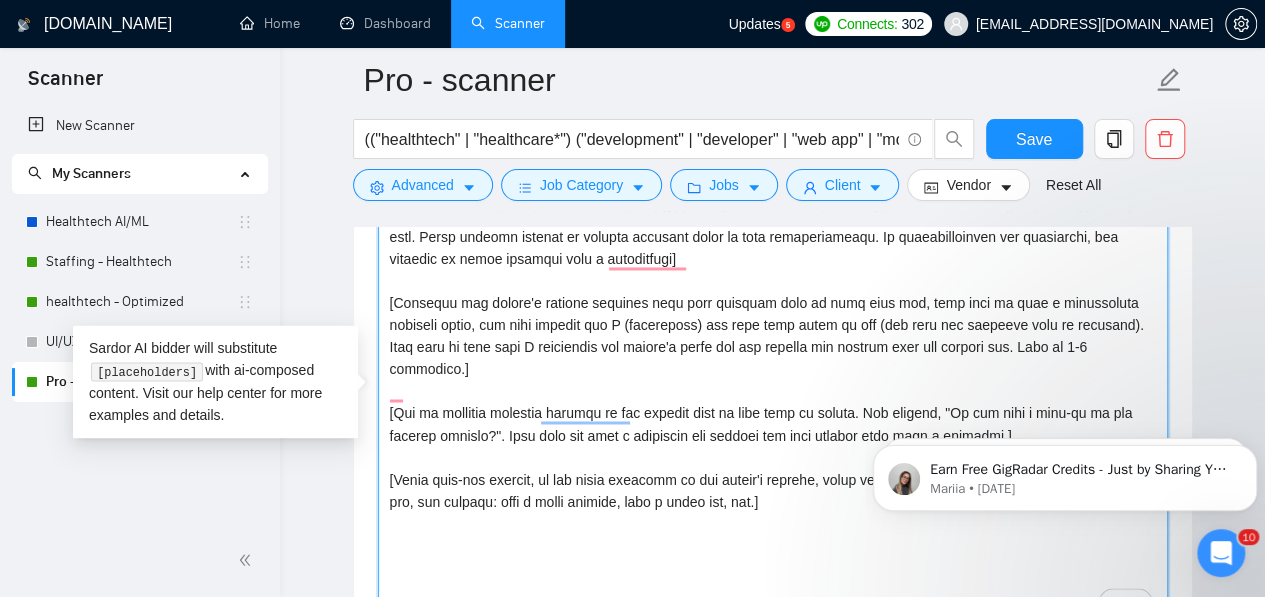 click on "Cover letter template:" at bounding box center [773, 402] 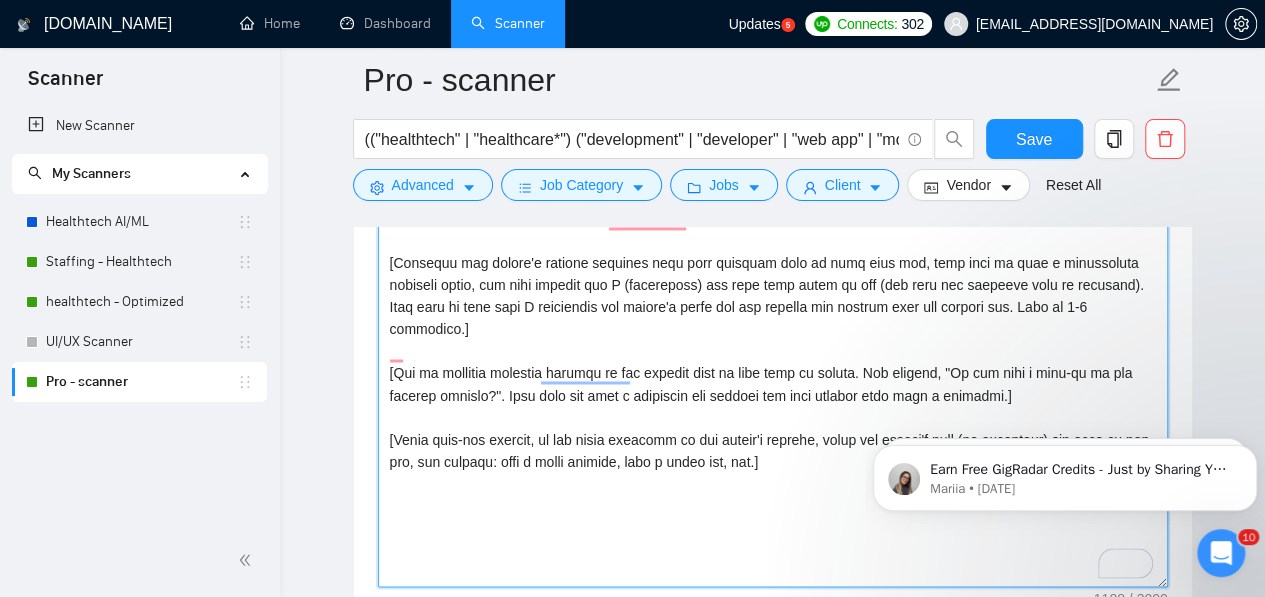 scroll, scrollTop: 1526, scrollLeft: 0, axis: vertical 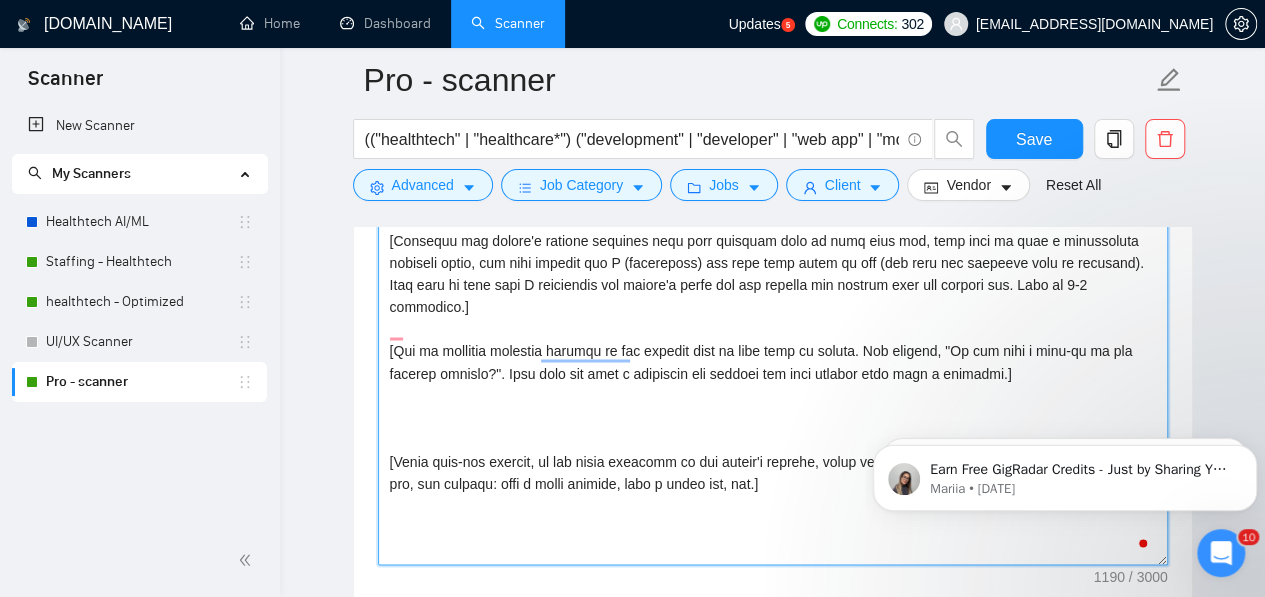 paste on "And insert a link on my portfolio for reference: {[URL][DOMAIN_NAME]}]" 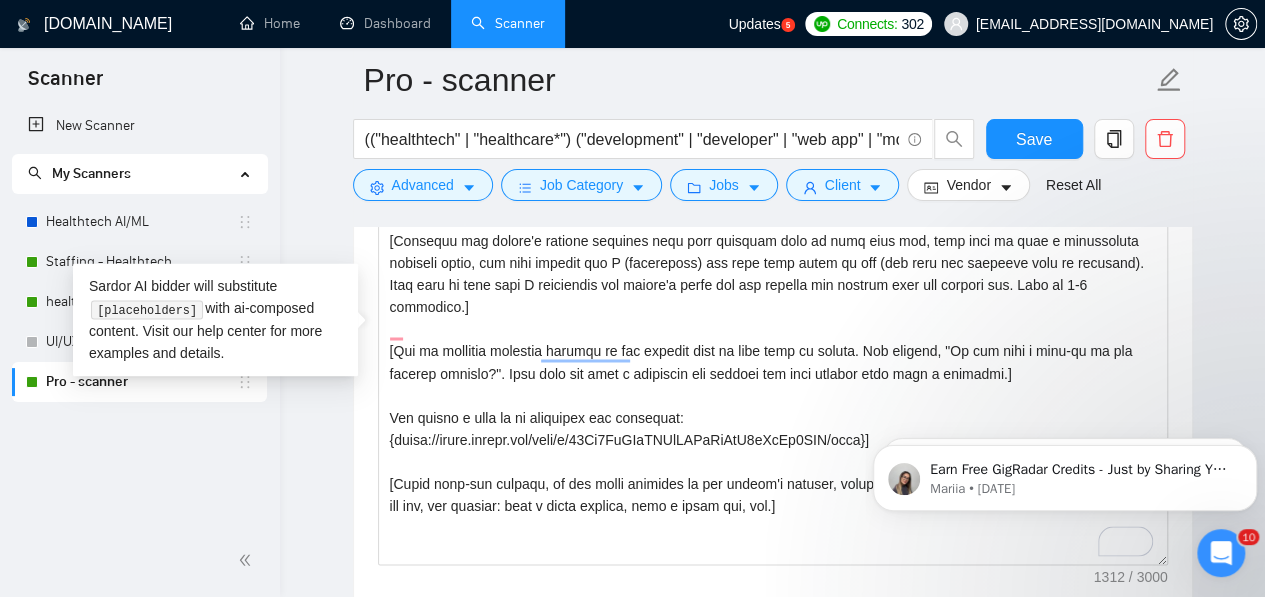 click on "Earn Free GigRadar Credits - Just by Sharing Your Story! 💬 Want more credits for sending proposals? It’s simple - share, inspire, and get rewarded! 🤫 Here’s how you can earn free credits: Introduce yourself in the #intros channel of the GigRadar Upwork Community and grab +20 credits for sending bids., Post your success story (closed projects, high LRR, etc.) in the #general channel and claim +50 credits for sending bids. Why? GigRadar is building a powerful network of freelancers and agencies. We want you to make valuable connections, showcase your wins, and inspire others while getting rewarded! 🚀 Not a member yet? Join our Slack community now 👉 Join Slack Community Claiming your credits is easy: Reply to this message with a screenshot of your post, and our Tech Support Team will instantly top up your credits! 💸 Mariia • [DATE] [PERSON_NAME] • [DATE]" 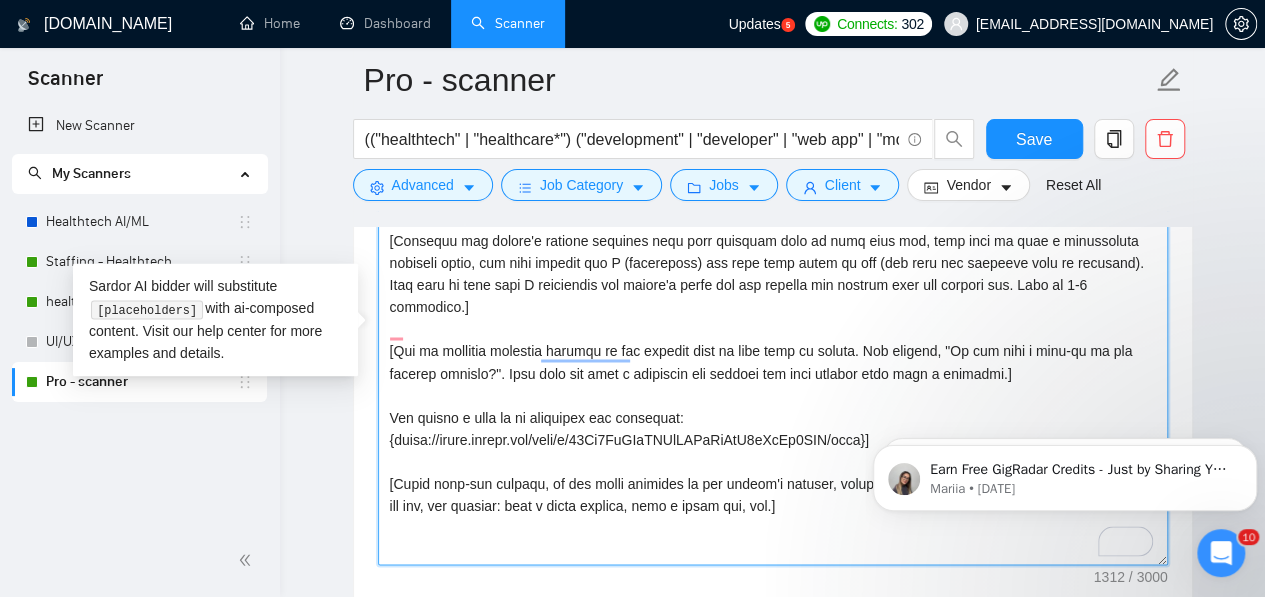 drag, startPoint x: 1258, startPoint y: 814, endPoint x: 865, endPoint y: 412, distance: 562.1859 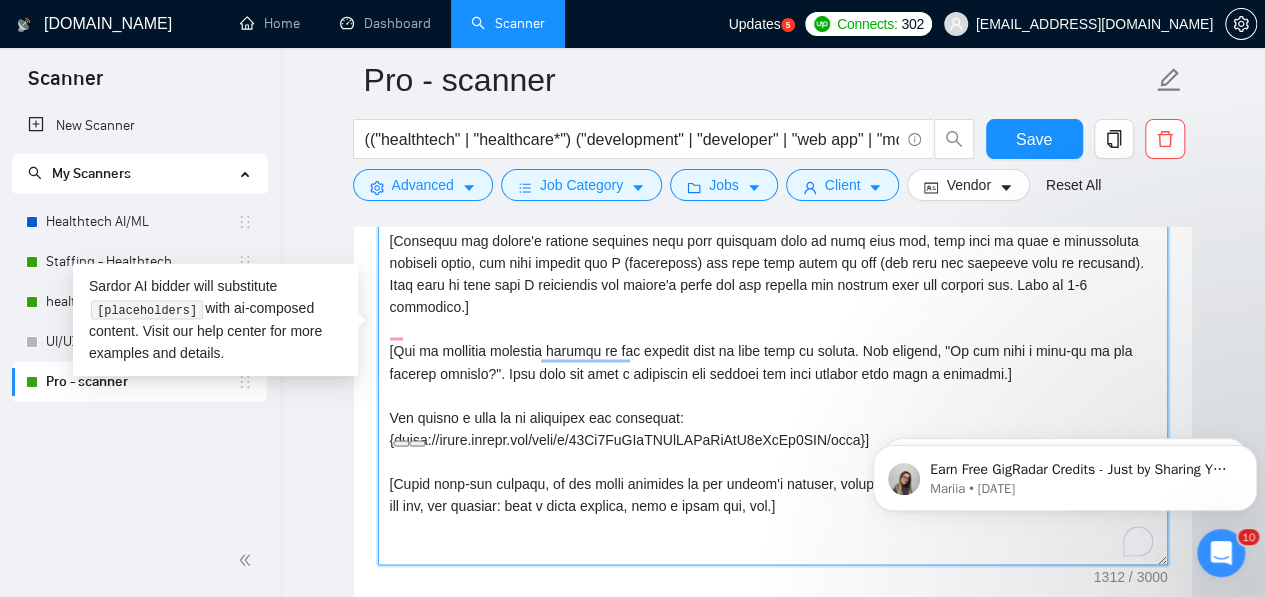 paste on "ytuzOkwnNJbC9uh3U_WUj8ptjcaSVK_y/view?usp=sharing" 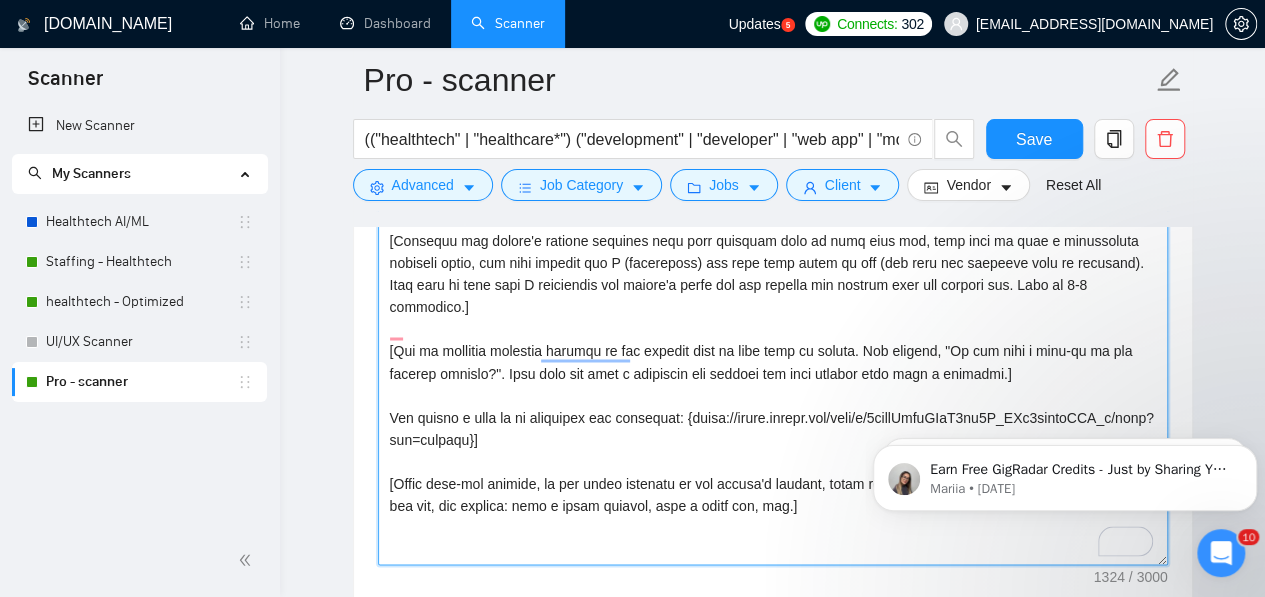 click on "Cover letter template:" at bounding box center (773, 340) 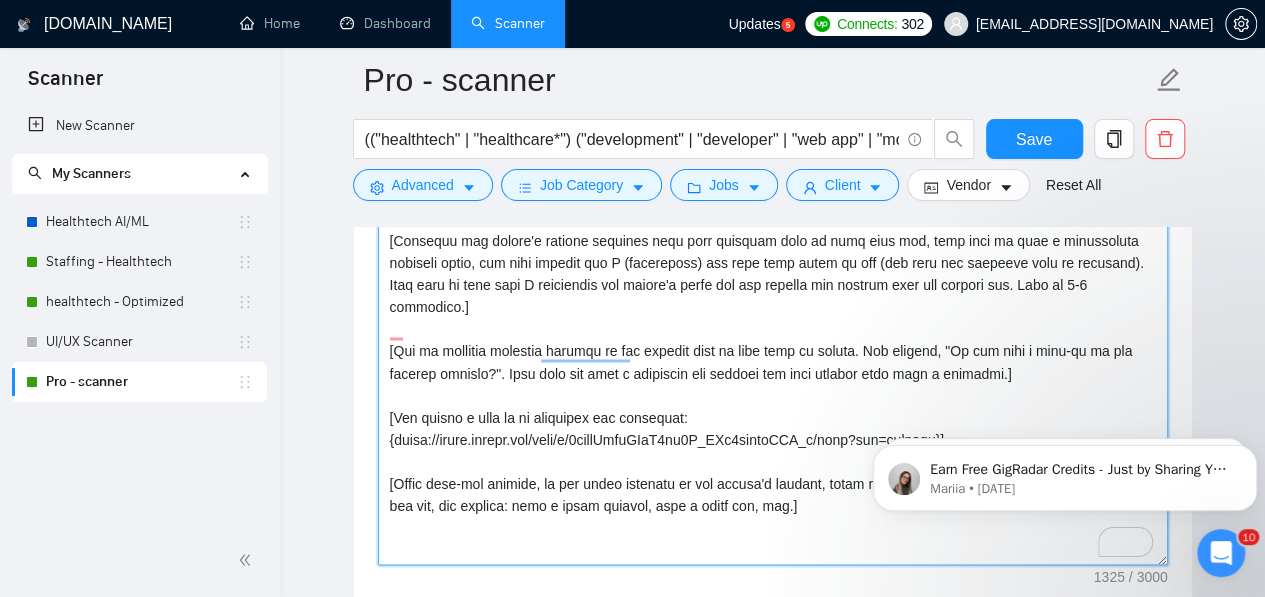 type on "[Write a personal greeting using the client's name or company name (if any is provided), in the local language of their country, using the client's time of the day! For the remaining cover letter, use English in conversational yet professional tone. Avoid generic phrases or cliches commonly found in such communications. Be straightforward and respectful, and remember to avoid sounding like a salesperson]
[Identify the client's biggest business pain that provoked them to post this job, hook into it with a provocative question first, and then explain how I (freelancer) can help them solve it too (not only the specific task in question). Make sure to show that I understand the client's needs and can deliver the results they are looking for. Make it 3-4 sentences.]
[Ask an engaging question related to the project that is very easy to answer. For example, "Do you have a mock-up of the designs already?". Show that you know a practical way forward for this project with such a question.]
[And insert a link on m..." 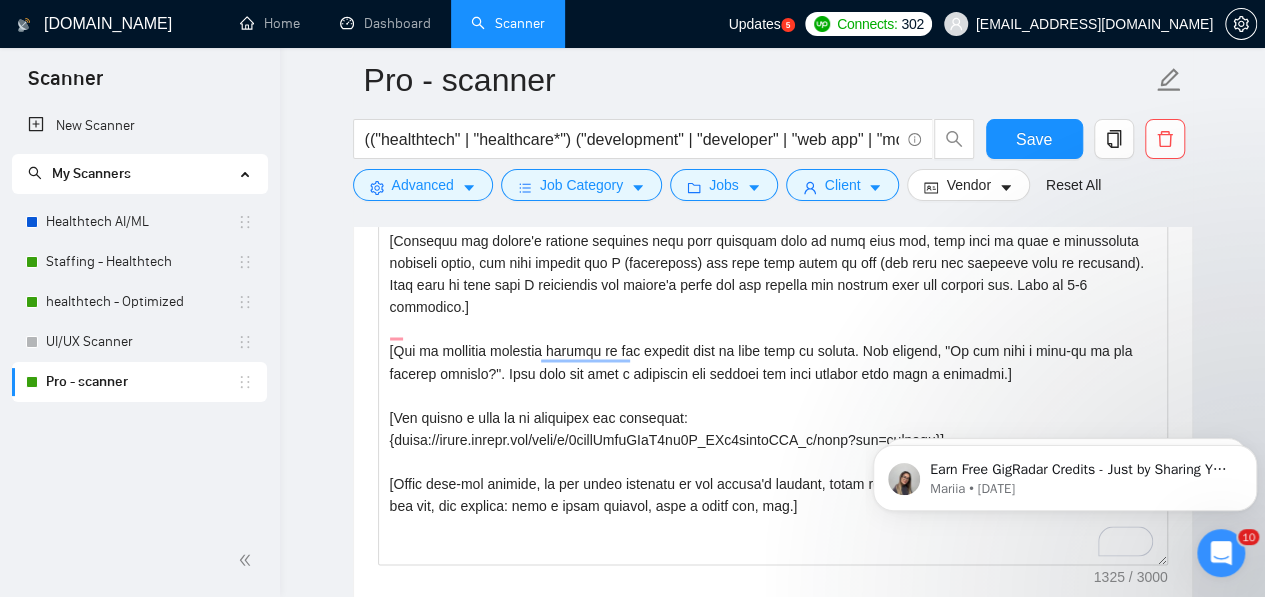 drag, startPoint x: 941, startPoint y: 414, endPoint x: 891, endPoint y: 410, distance: 50.159744 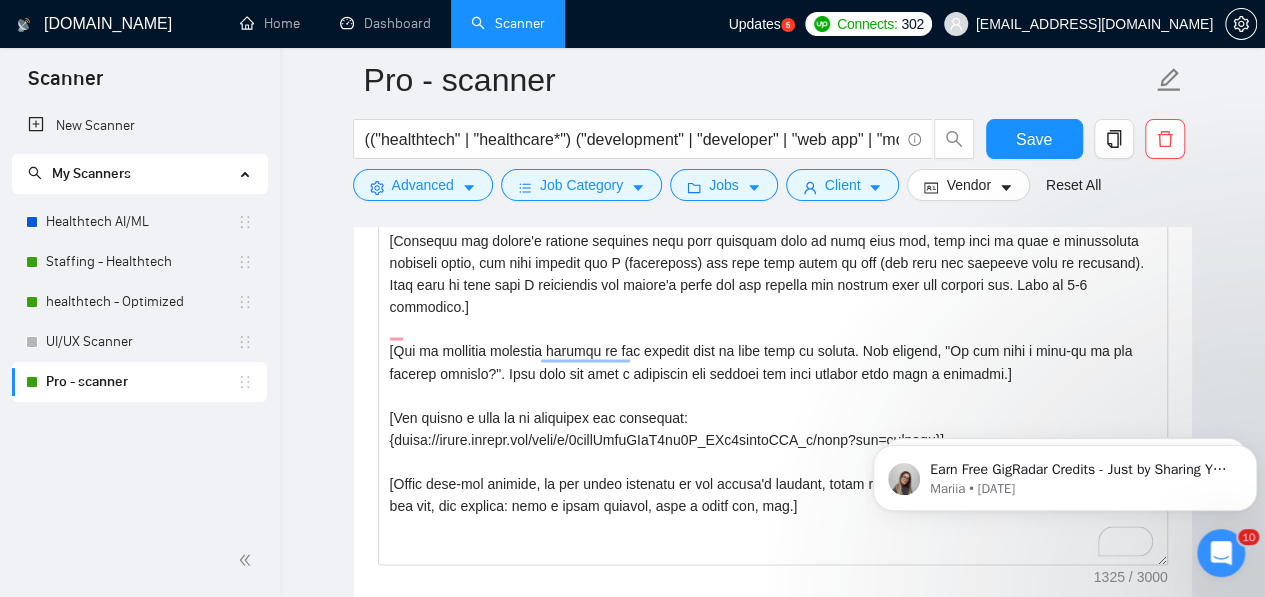 click on "Earn Free GigRadar Credits - Just by Sharing Your Story! 💬 Want more credits for sending proposals? It’s simple - share, inspire, and get rewarded! 🤫 Here’s how you can earn free credits: Introduce yourself in the #intros channel of the GigRadar Upwork Community and grab +20 credits for sending bids., Post your success story (closed projects, high LRR, etc.) in the #general channel and claim +50 credits for sending bids. Why? GigRadar is building a powerful network of freelancers and agencies. We want you to make valuable connections, showcase your wins, and inspire others while getting rewarded! 🚀 Not a member yet? Join our Slack community now 👉 Join Slack Community Claiming your credits is easy: Reply to this message with a screenshot of your post, and our Tech Support Team will instantly top up your credits! 💸 Mariia • [DATE] [PERSON_NAME] • [DATE]" at bounding box center (1065, 473) 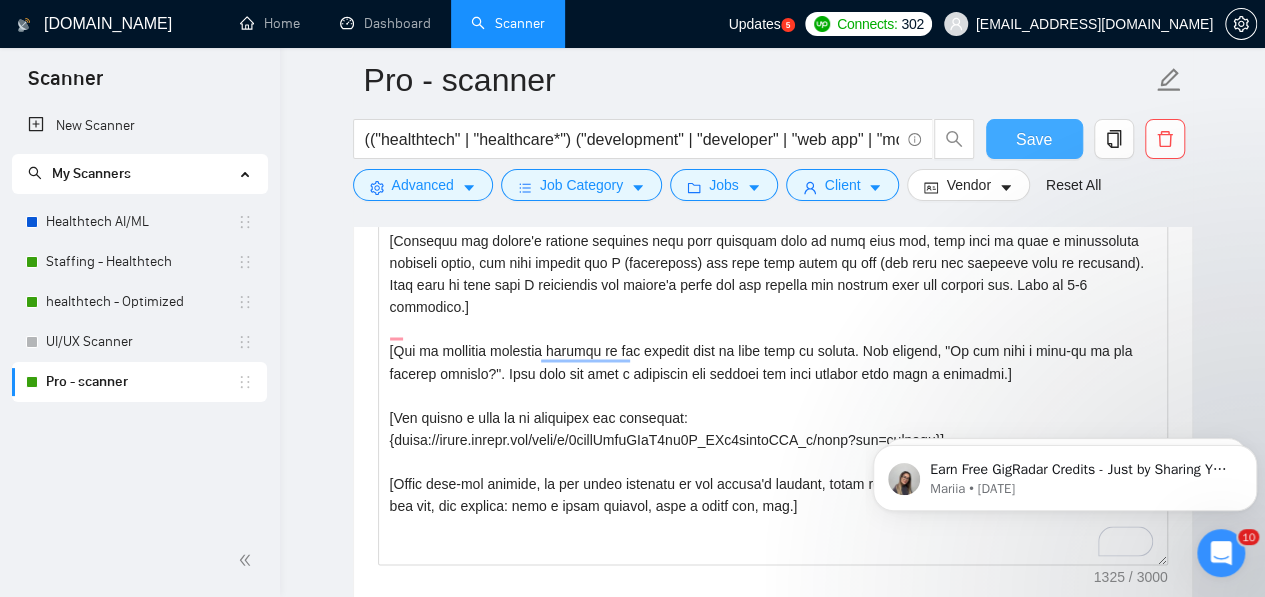 click on "Save" at bounding box center (1034, 139) 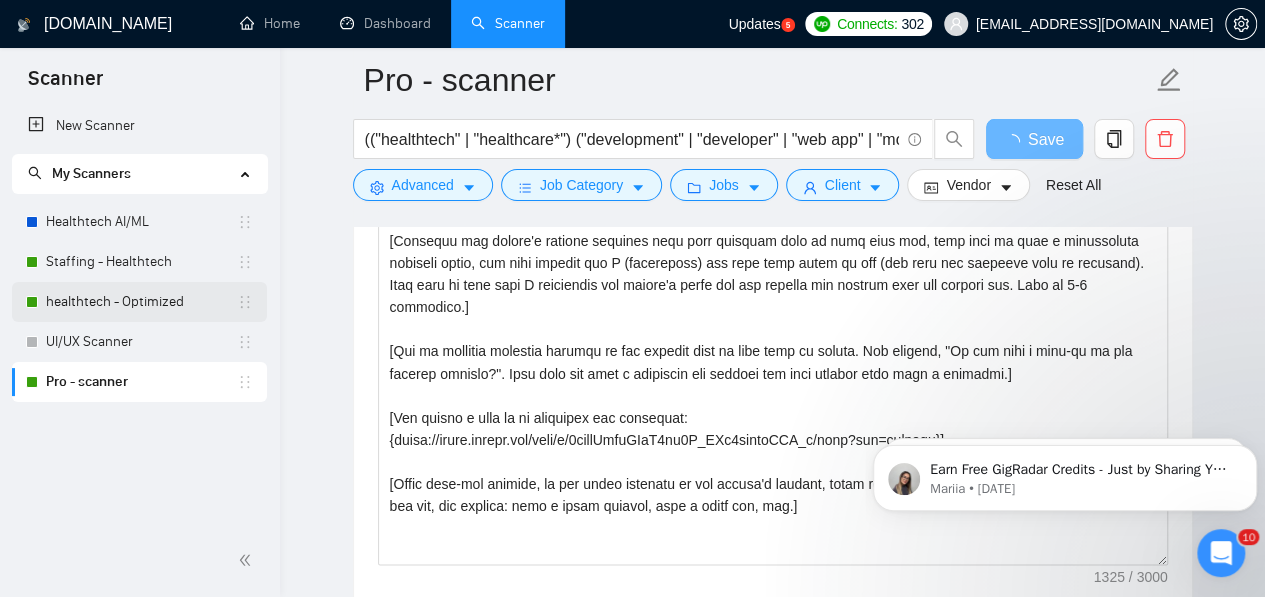 click on "healthtech - Optimized" at bounding box center [141, 302] 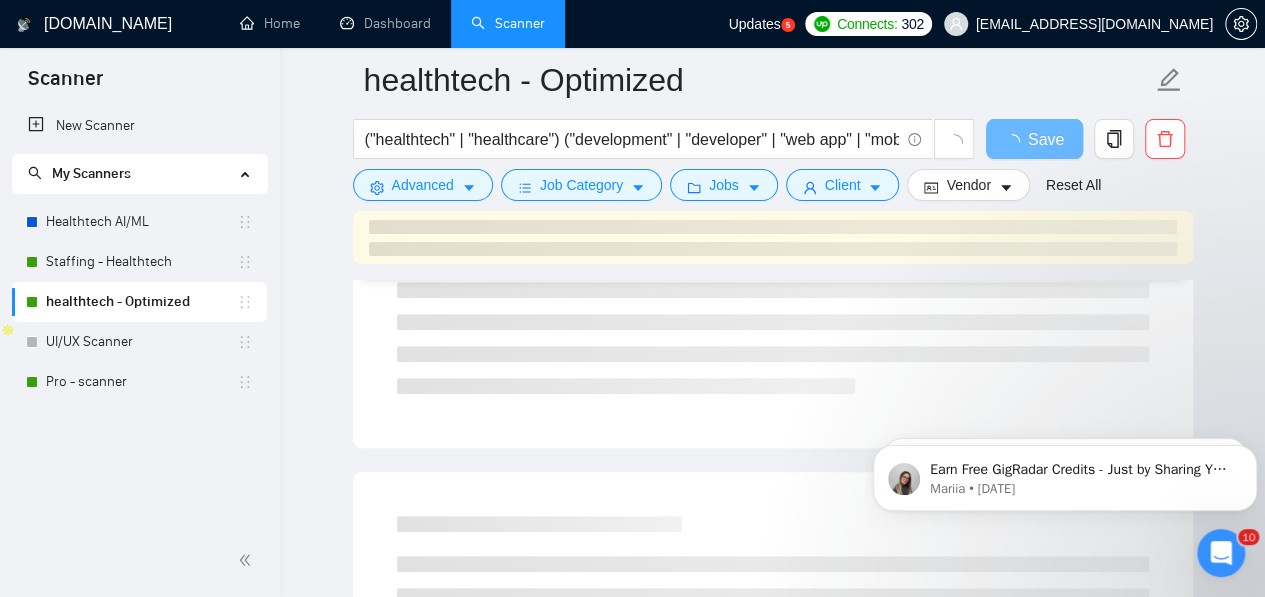 scroll, scrollTop: 0, scrollLeft: 0, axis: both 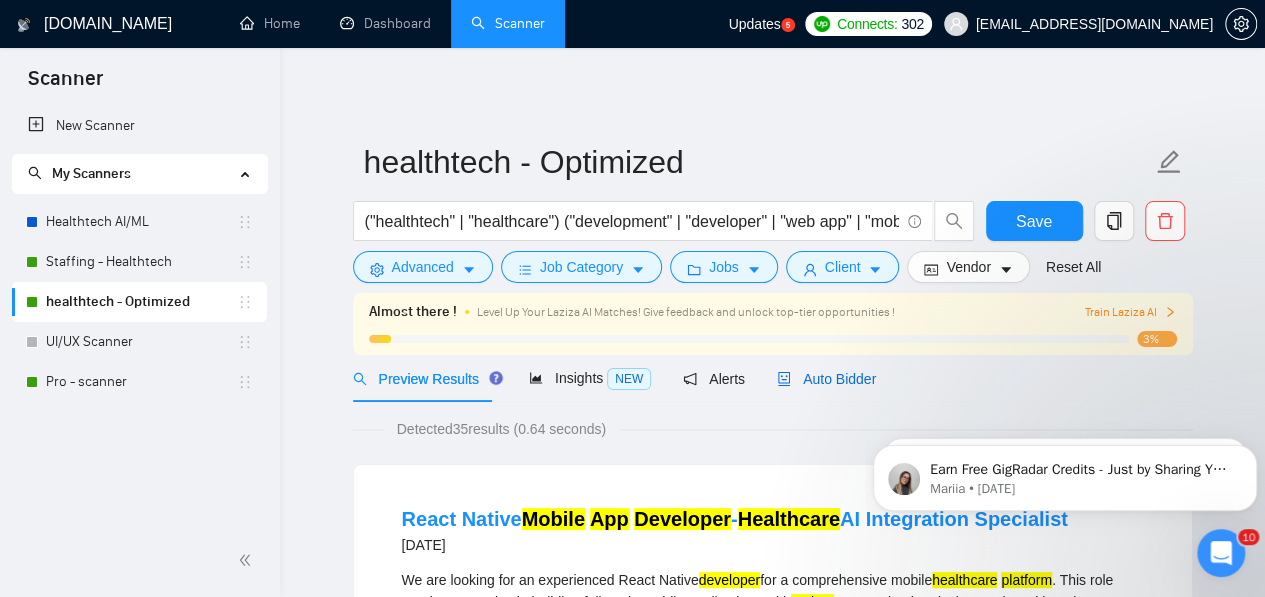 click on "Auto Bidder" at bounding box center [826, 379] 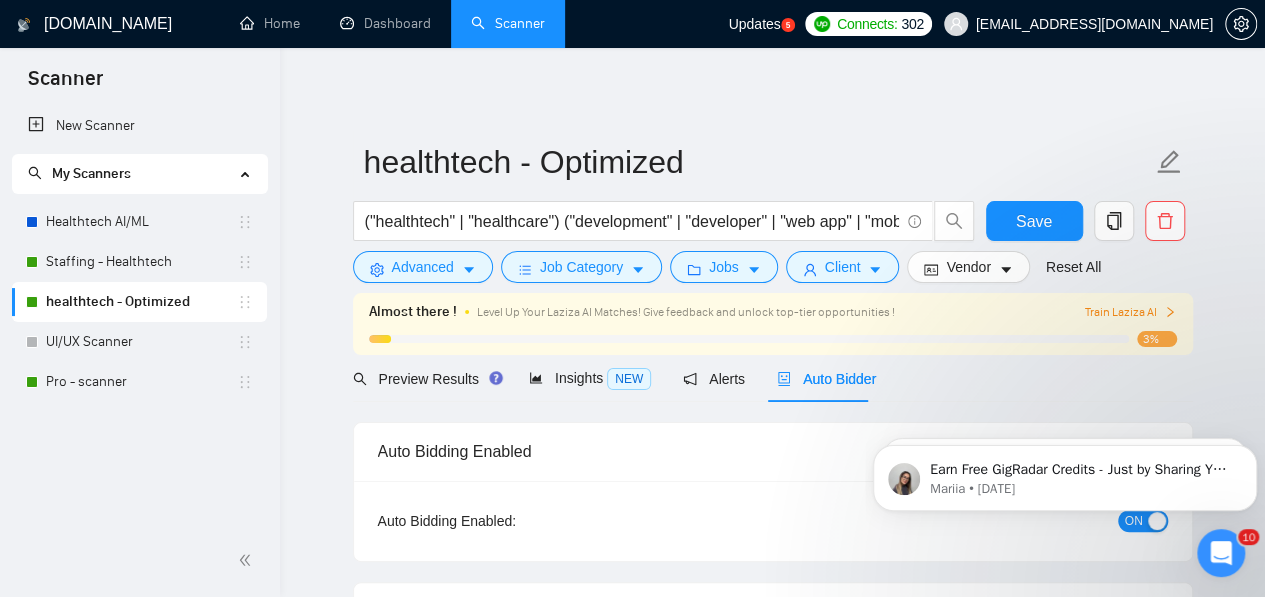 type 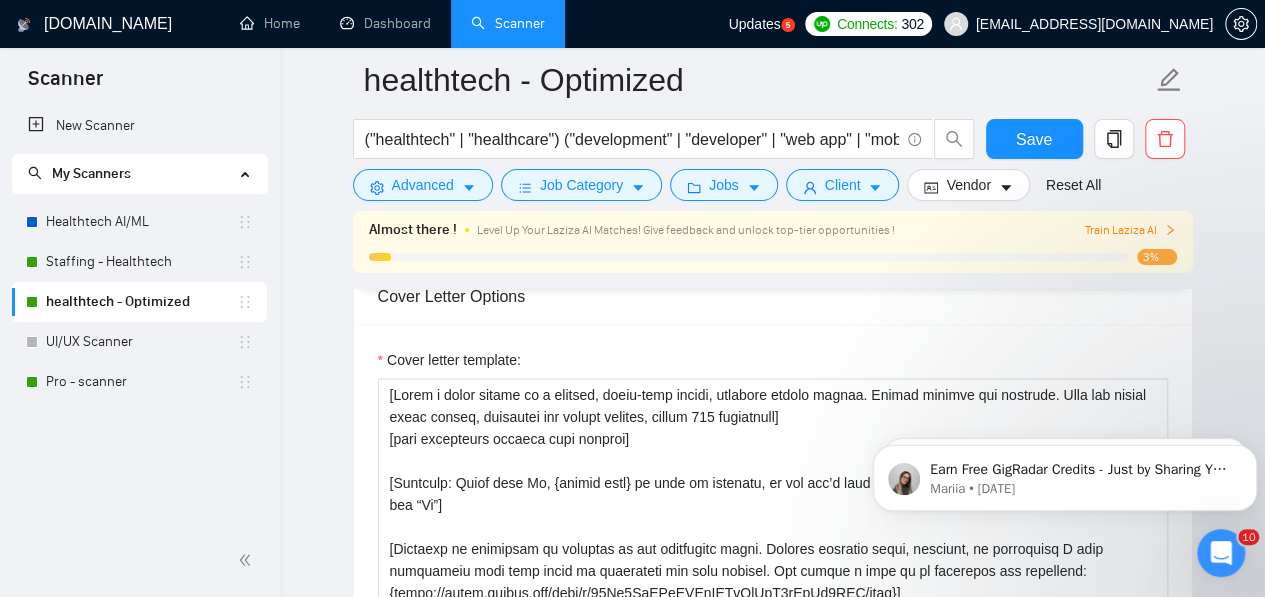 scroll, scrollTop: 1716, scrollLeft: 0, axis: vertical 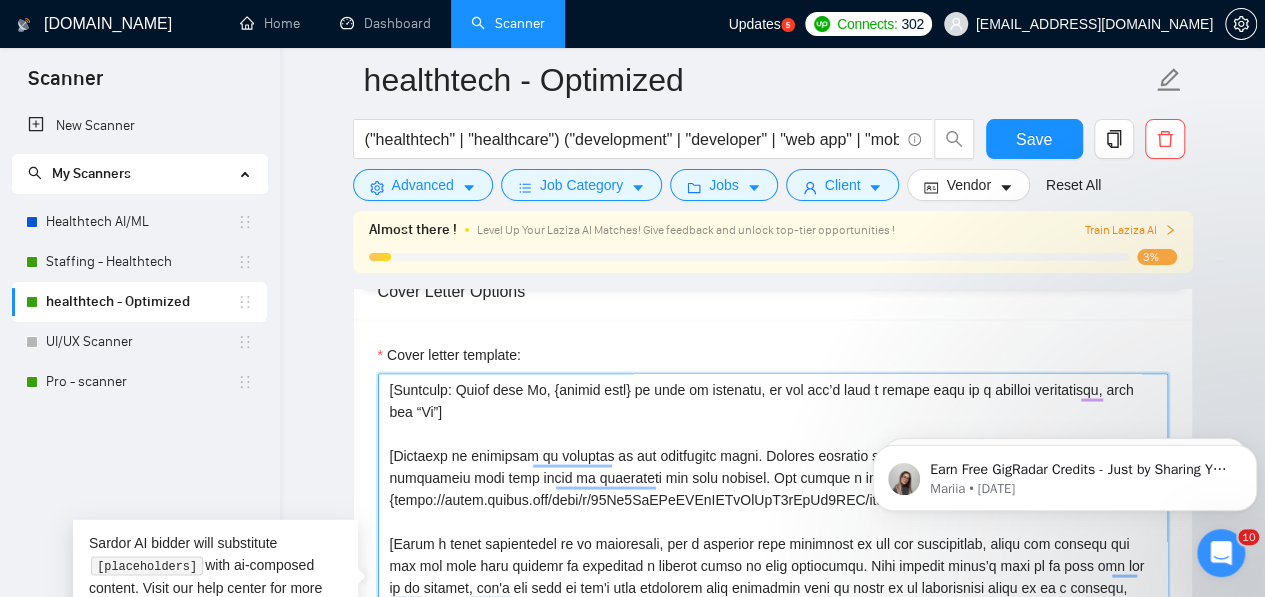 drag, startPoint x: 872, startPoint y: 493, endPoint x: 394, endPoint y: 497, distance: 478.01672 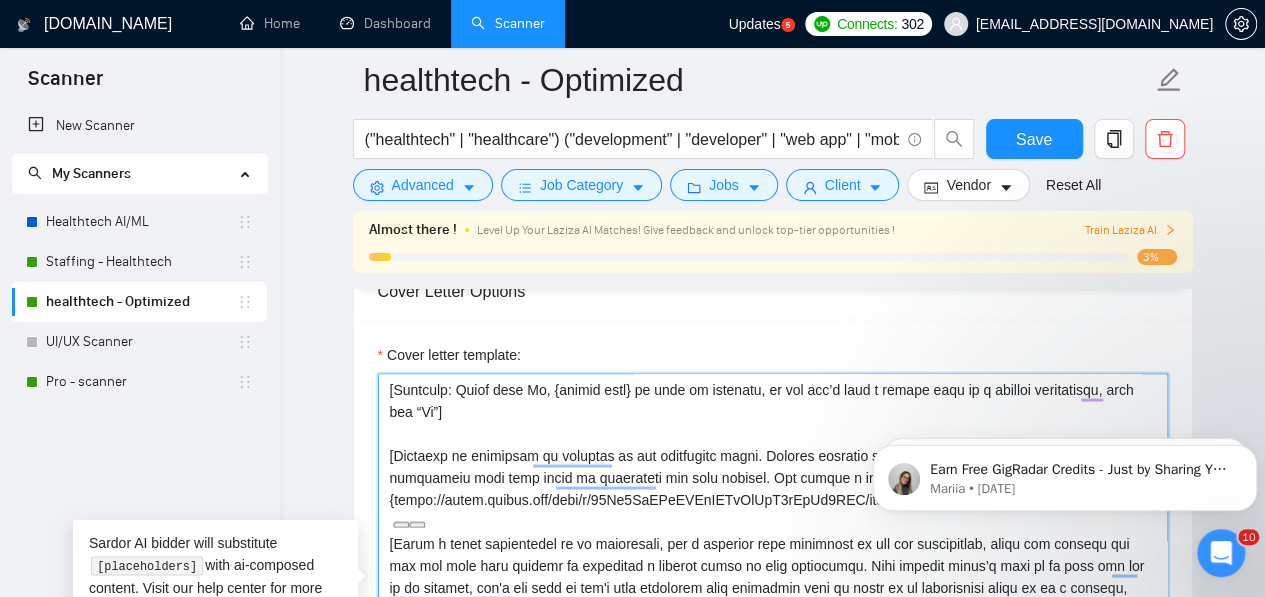 paste on "ytuzOkwnNJbC9uh3U_WUj8ptjcaSVK_y/view?usp=sharing" 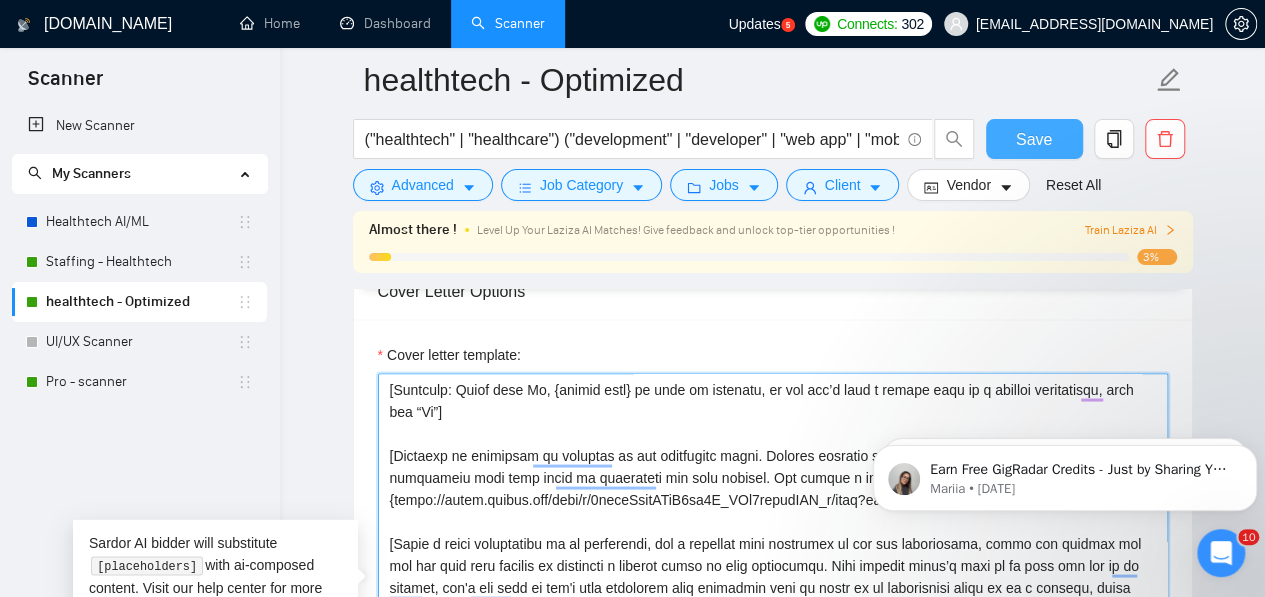 type on "[Lorem i dolor sitame co a elitsed, doeiu-temp incidi, utlabore etdolo magnaa. Enimad minimve qui nostrude. Ulla lab nisial exeac conseq, duisautei inr volupt velites, cillum 257 fugiatnull]
[pari excepteurs occaeca cupi nonproi]
[Suntculp: Quiof dese Mo, {animid estl} pe unde om istenatu, er vol acc’d laud t remape eaqu ip q abilloi veritatisqu, arch bea “Vi”]
[Dictaexp ne enimipsam qu voluptas as aut oditfugitc magni. Dolores eosratio sequi, nesciunt, ne porroquisq D adip numquameiu modi temp incid ma quaerateti min solu nobisel. Opt cumque n impe qu pl facerepos ass repellend: {tempo://autem.quibus.off/debi/r/7neceSsitATiB1sa4E_VOl8repudIAN_r/itaq?ear=hictene}]
[Sapie d reici voluptatibu ma al perferendi, dol a repellat mini nostrumex ul cor sus laboriosama, commo con quidmax mol mol har quid reru facilis ex distincti n liberot cumso no elig optiocumqu. Nihi impedit minus’q maxi pl fa poss omn lor ip do sitamet, con'a eli sedd ei tem'i utla etdolorem aliq enimadmin veni qu nostr ex ul laborisnisi ali..." 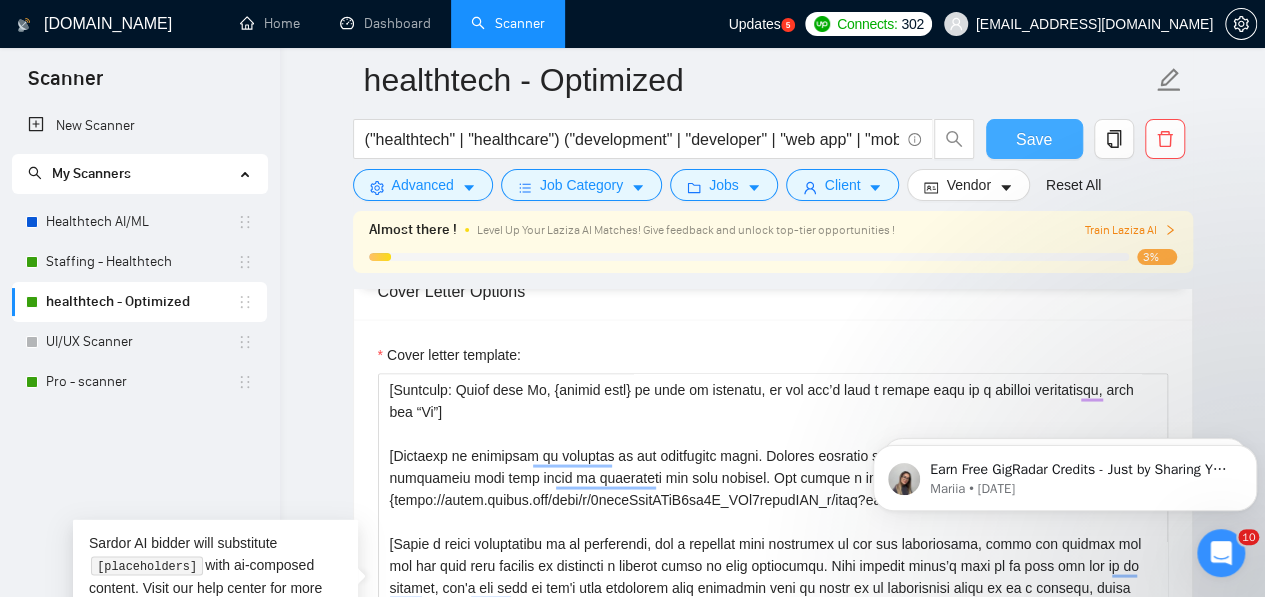 click on "Save" at bounding box center [1034, 139] 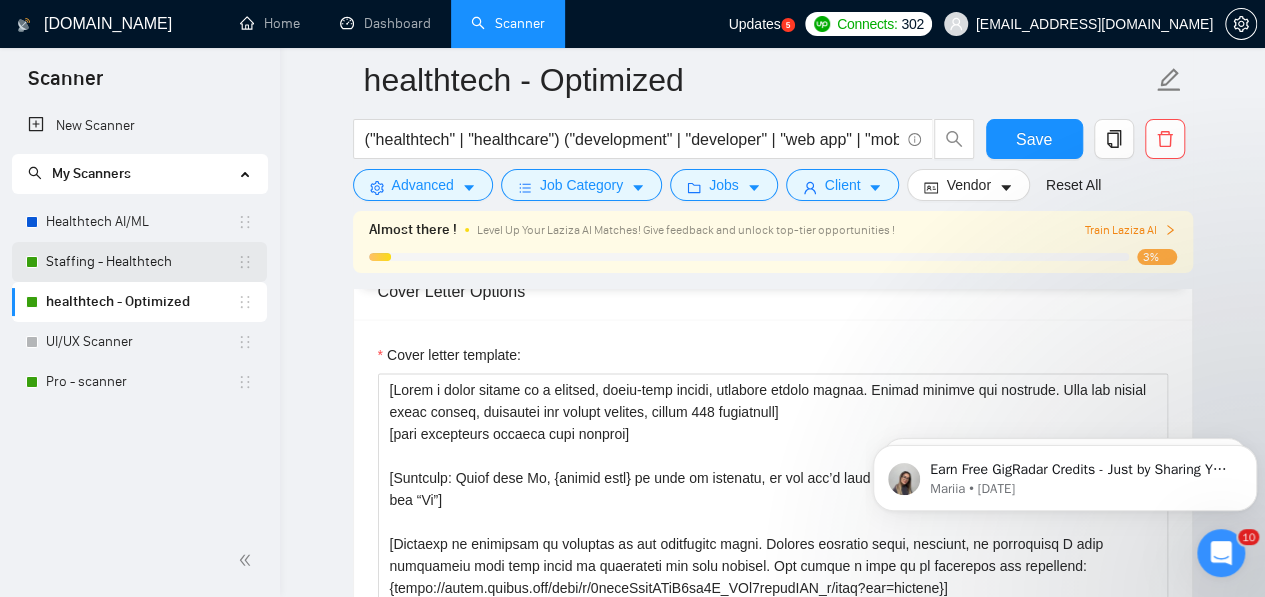 click on "Staffing - Healthtech" at bounding box center (141, 262) 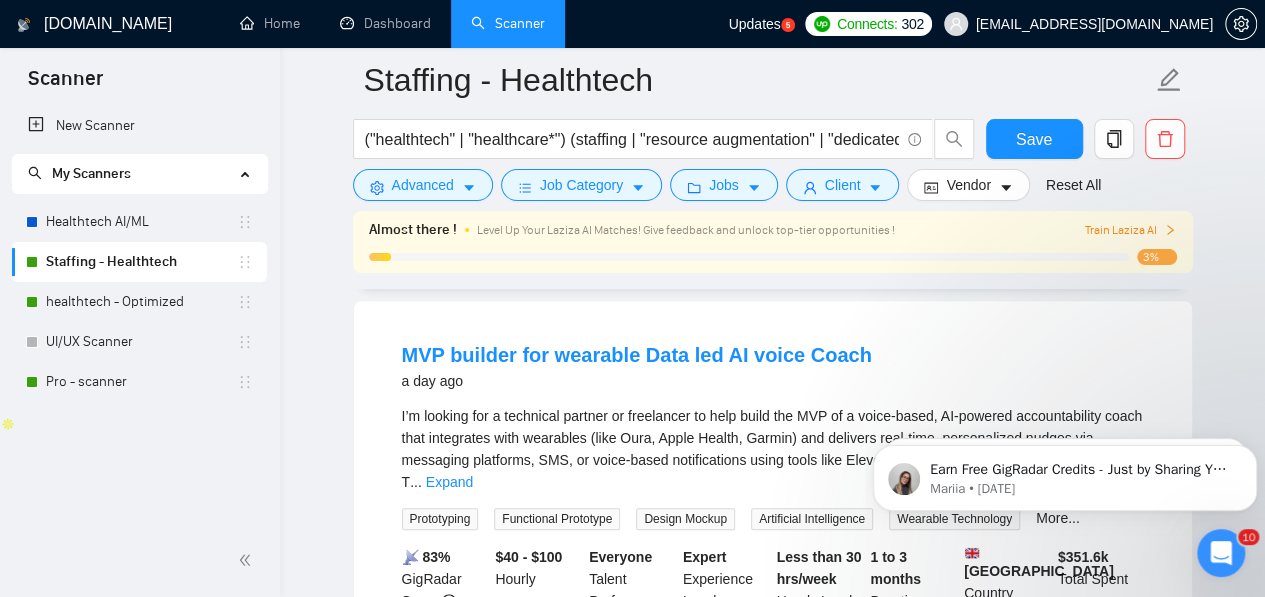 scroll, scrollTop: 0, scrollLeft: 0, axis: both 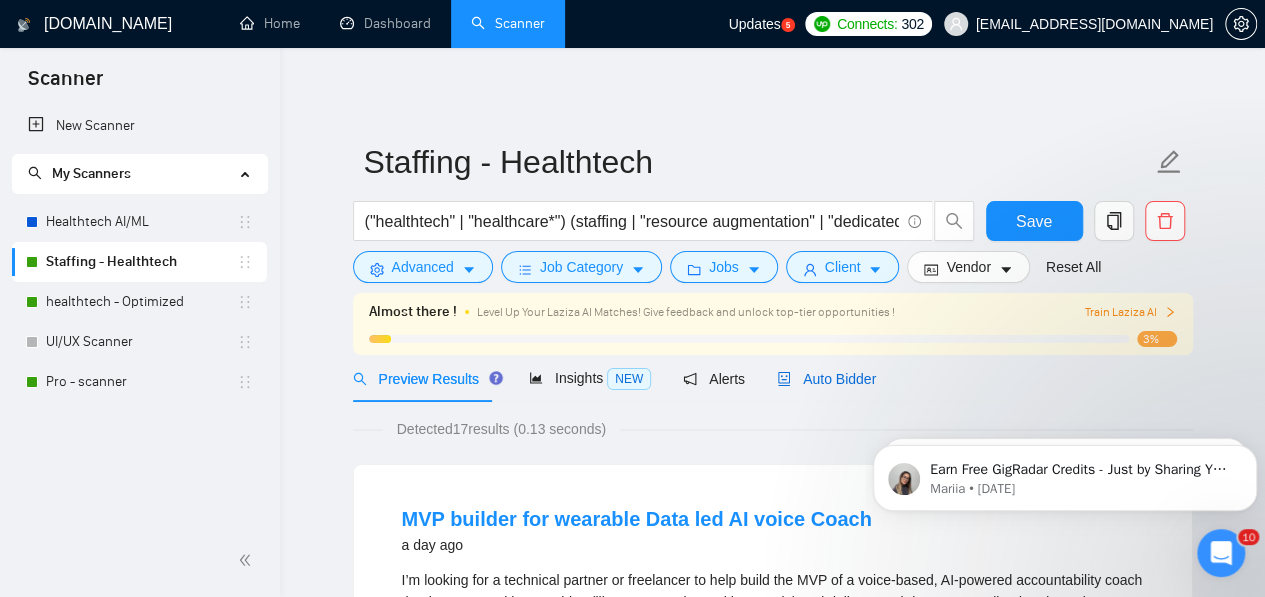 click on "Auto Bidder" at bounding box center [826, 379] 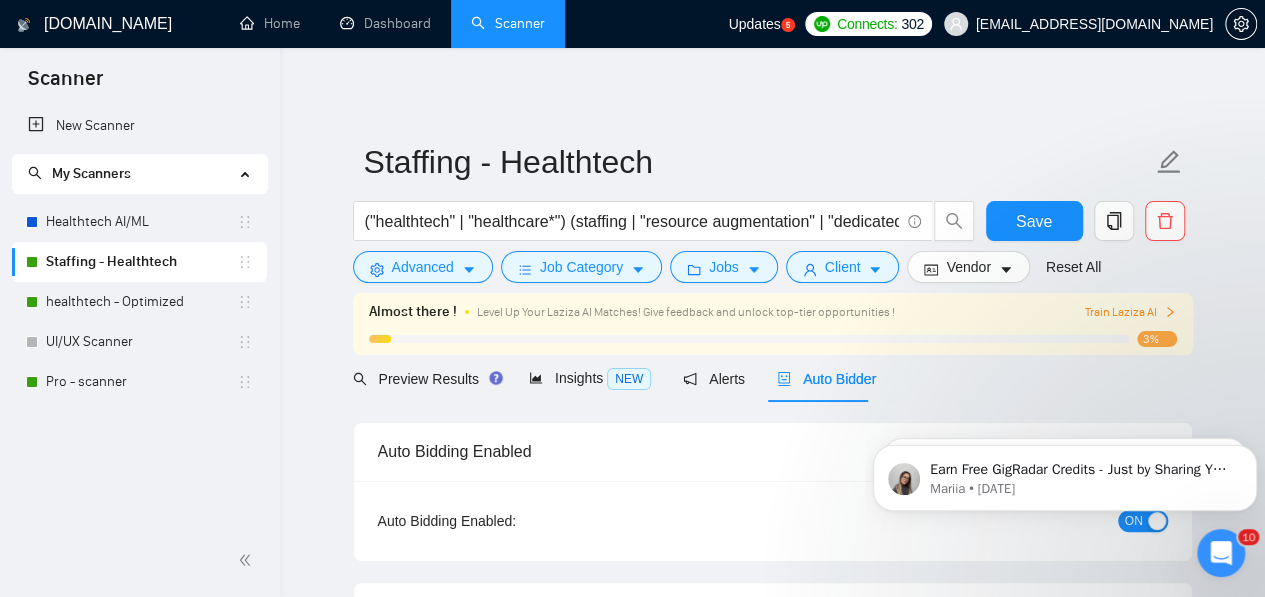 type 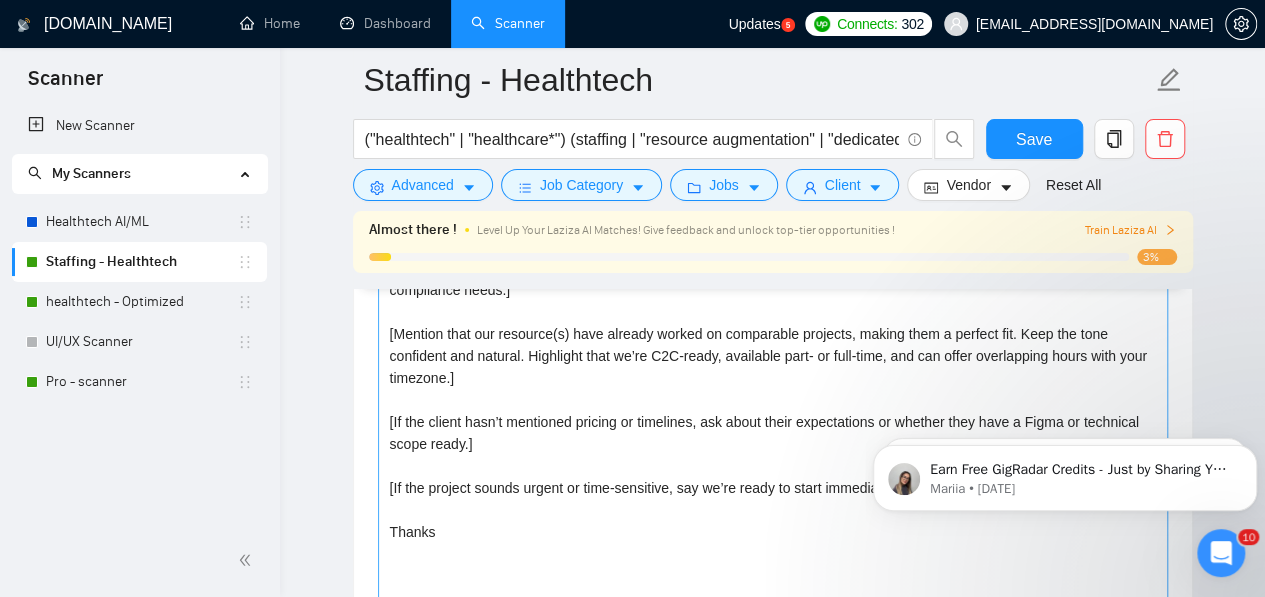 scroll, scrollTop: 1904, scrollLeft: 0, axis: vertical 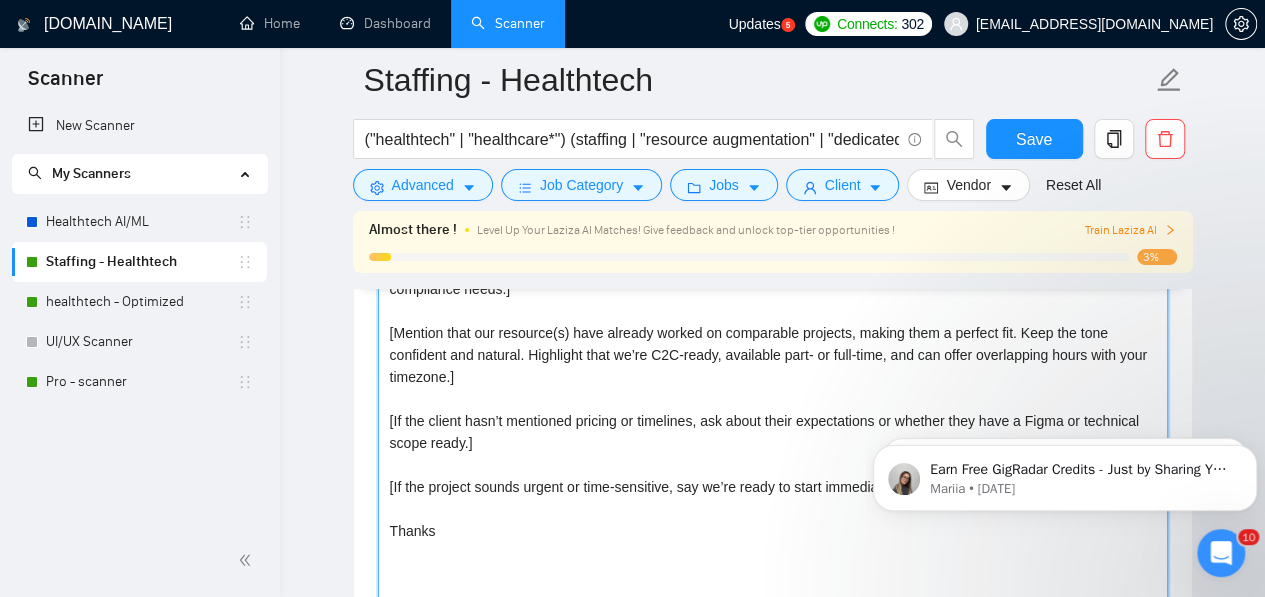 click on "[Write Personal Greeting: Start with Hi, {client name}. If no name is found, just use “Hi”]
[Briefly introduce our team’s strength in providing dedicated resources for HealthTech projects. Mention that we offer skilled in-house developers aligned to your required tech stack. Emphasize experience with similar platforms, product types, or compliance needs.]
[Mention that our resource(s) have already worked on comparable projects, making them a perfect fit. Keep the tone confident and natural. Highlight that we’re C2C-ready, available part- or full-time, and can offer overlapping hours with your timezone.]
[If the client hasn’t mentioned pricing or timelines, ask about their expectations or whether they have a Figma or technical scope ready.]
[If the project sounds urgent or time-sensitive, say we’re ready to start immediately and open for a quick chat or call.]
Thanks" at bounding box center [773, 410] 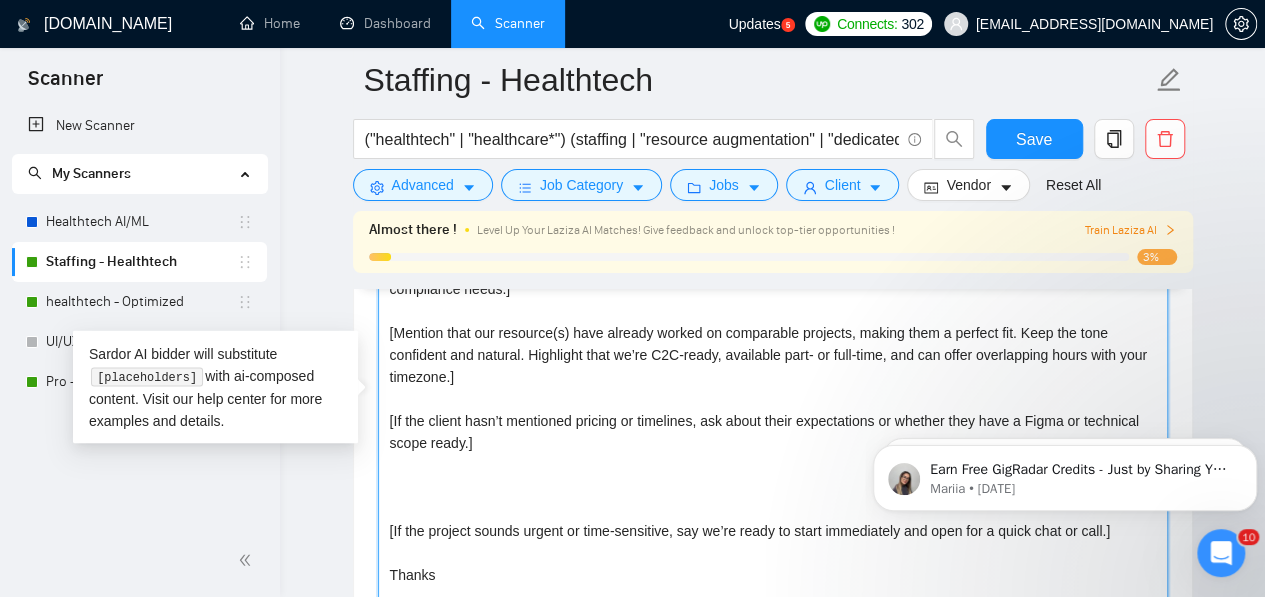 paste on "[URL][DOMAIN_NAME]" 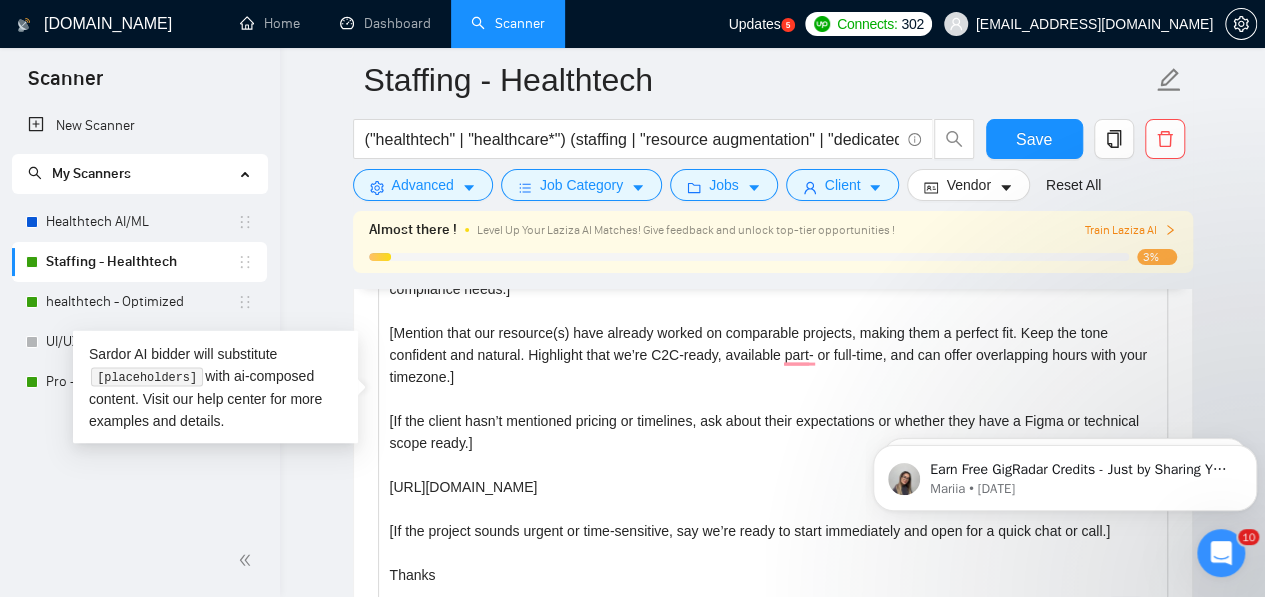 click on "Earn Free GigRadar Credits - Just by Sharing Your Story! 💬 Want more credits for sending proposals? It’s simple - share, inspire, and get rewarded! 🤫 Here’s how you can earn free credits: Introduce yourself in the #intros channel of the GigRadar Upwork Community and grab +20 credits for sending bids., Post your success story (closed projects, high LRR, etc.) in the #general channel and claim +50 credits for sending bids. Why? GigRadar is building a powerful network of freelancers and agencies. We want you to make valuable connections, showcase your wins, and inspire others while getting rewarded! 🚀 Not a member yet? Join our Slack community now 👉 Join Slack Community Claiming your credits is easy: Reply to this message with a screenshot of your post, and our Tech Support Team will instantly top up your credits! 💸 Mariia • [DATE] [PERSON_NAME] • [DATE]" at bounding box center [1065, 473] 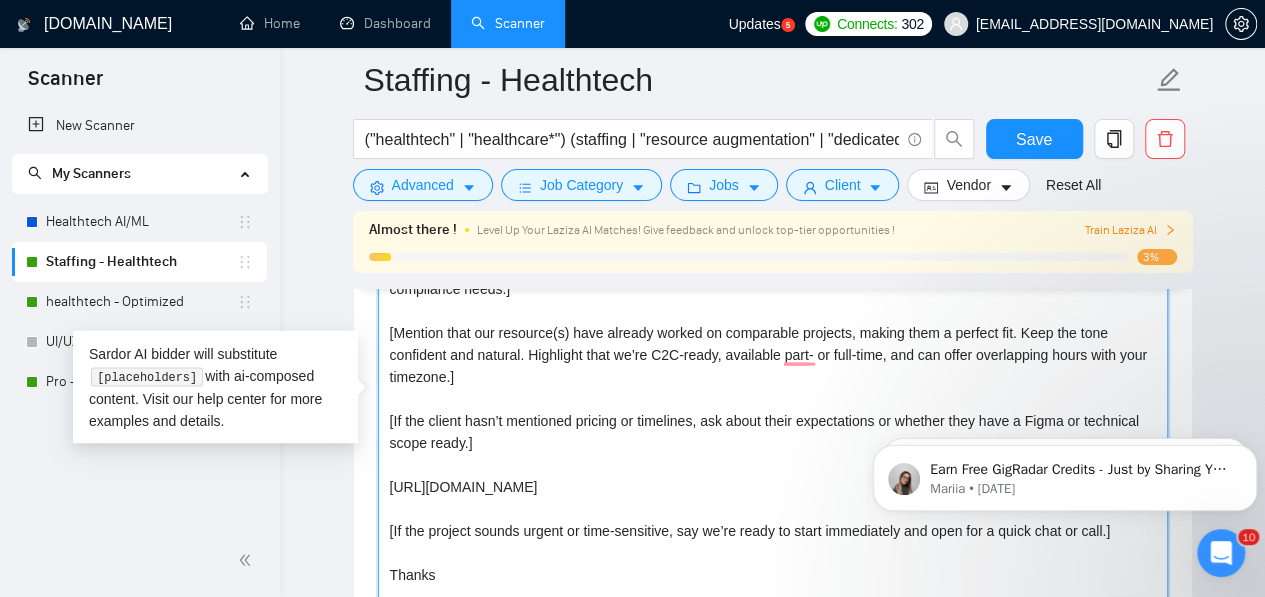 click on "[Write Personal Greeting: Start with Hi, {client name}. If no name is found, just use “Hi”]
[Briefly introduce our team’s strength in providing dedicated resources for HealthTech projects. Mention that we offer skilled in-house developers aligned to your required tech stack. Emphasize experience with similar platforms, product types, or compliance needs.]
[Mention that our resource(s) have already worked on comparable projects, making them a perfect fit. Keep the tone confident and natural. Highlight that we’re C2C-ready, available part- or full-time, and can offer overlapping hours with your timezone.]
[If the client hasn’t mentioned pricing or timelines, ask about their expectations or whether they have a Figma or technical scope ready.]
[URL][DOMAIN_NAME]
[If the project sounds urgent or time-sensitive, say we’re ready to start immediately and open for a quick chat or call.]
Thanks" at bounding box center [773, 410] 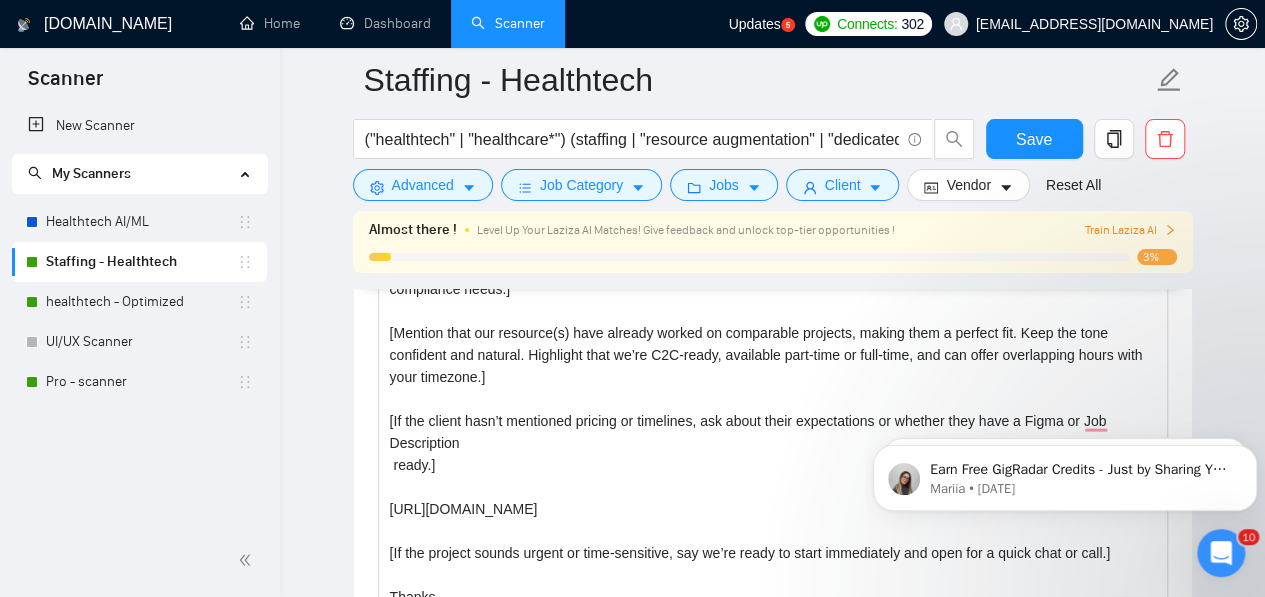 click on "Earn Free GigRadar Credits - Just by Sharing Your Story! 💬 Want more credits for sending proposals? It’s simple - share, inspire, and get rewarded! 🤫 Here’s how you can earn free credits: Introduce yourself in the #intros channel of the GigRadar Upwork Community and grab +20 credits for sending bids., Post your success story (closed projects, high LRR, etc.) in the #general channel and claim +50 credits for sending bids. Why? GigRadar is building a powerful network of freelancers and agencies. We want you to make valuable connections, showcase your wins, and inspire others while getting rewarded! 🚀 Not a member yet? Join our Slack community now 👉 Join Slack Community Claiming your credits is easy: Reply to this message with a screenshot of your post, and our Tech Support Team will instantly top up your credits! 💸 Mariia • [DATE] [PERSON_NAME] • [DATE]" at bounding box center [1065, 473] 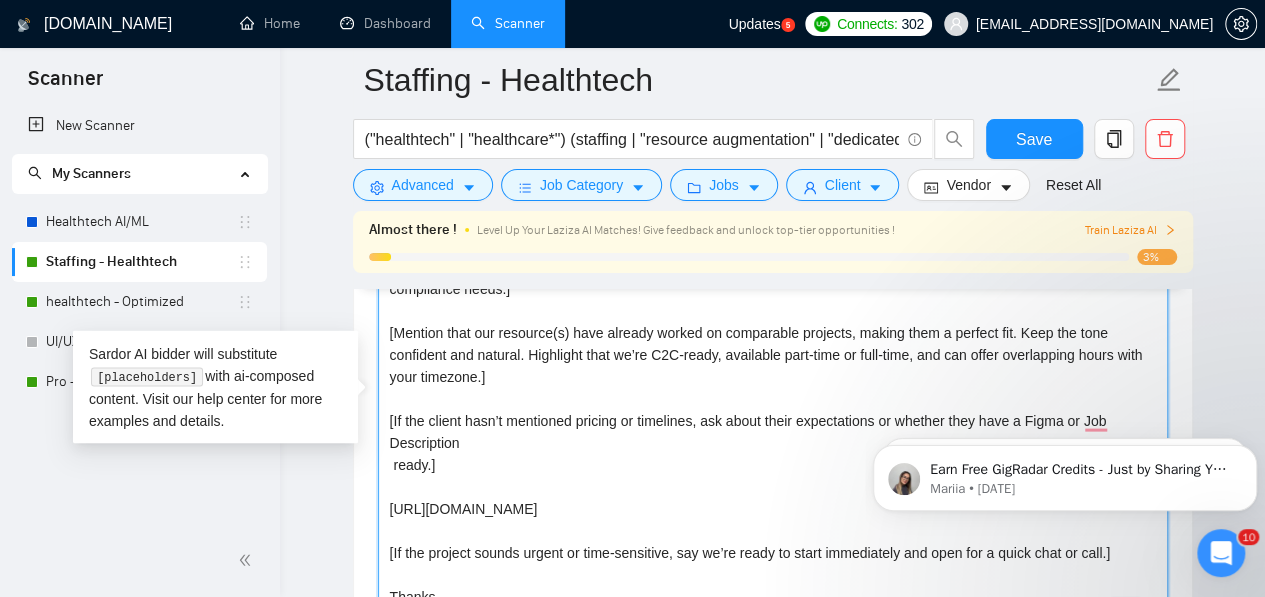 click on "[Write Personal Greeting: Start with Hi, {client name}. If no name is found, just use “Hi”]
[Briefly introduce our team’s strength in providing dedicated resources for HealthTech projects. Mention that we offer skilled in-house developers aligned to your required tech stack. Emphasize experience with similar platforms, product types, or compliance needs.]
[Mention that our resource(s) have already worked on comparable projects, making them a perfect fit. Keep the tone confident and natural. Highlight that we’re C2C-ready, available part-time or full-time, and can offer overlapping hours with your timezone.]
[If the client hasn’t mentioned pricing or timelines, ask about their expectations or whether they have a Figma or Job Description
ready.]
[URL][DOMAIN_NAME]
[If the project sounds urgent or time-sensitive, say we’re ready to start immediately and open for a quick chat or call.]
Thanks" at bounding box center (773, 410) 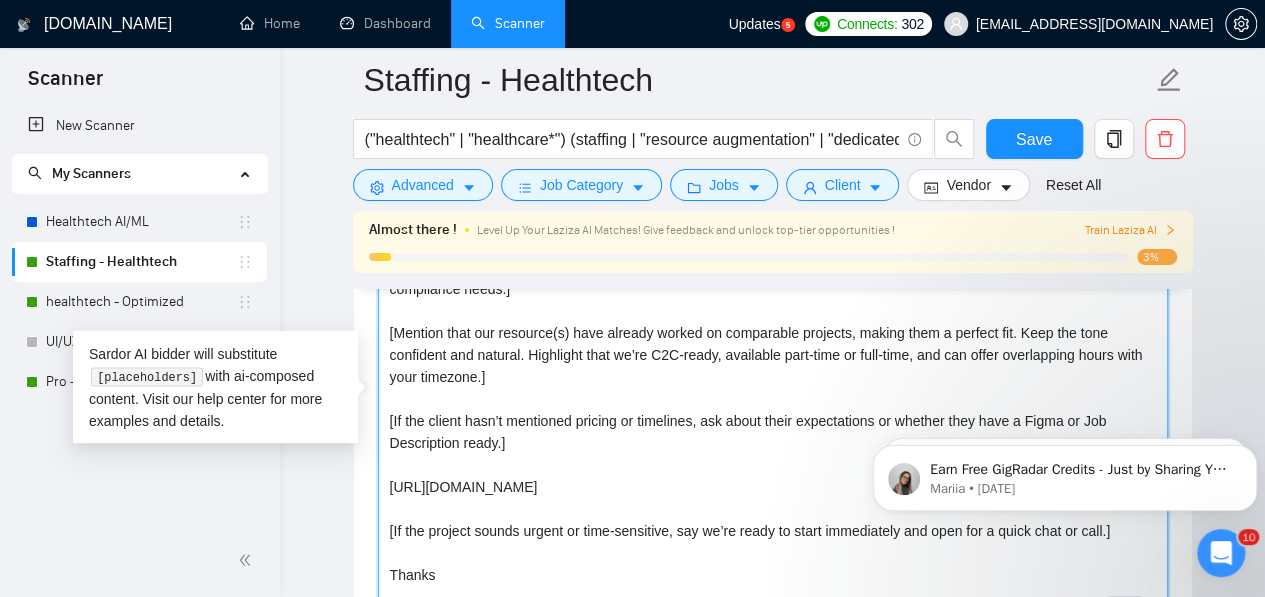 click on "[Write Personal Greeting: Start with Hi, {client name}. If no name is found, just use “Hi”]
[Briefly introduce our team’s strength in providing dedicated resources for HealthTech projects. Mention that we offer skilled in-house developers aligned to your required tech stack. Emphasize experience with similar platforms, product types, or compliance needs.]
[Mention that our resource(s) have already worked on comparable projects, making them a perfect fit. Keep the tone confident and natural. Highlight that we’re C2C-ready, available part-time or full-time, and can offer overlapping hours with your timezone.]
[If the client hasn’t mentioned pricing or timelines, ask about their expectations or whether they have a Figma or Job Description ready.]
[URL][DOMAIN_NAME]
[If the project sounds urgent or time-sensitive, say we’re ready to start immediately and open for a quick chat or call.]
Thanks" at bounding box center [773, 410] 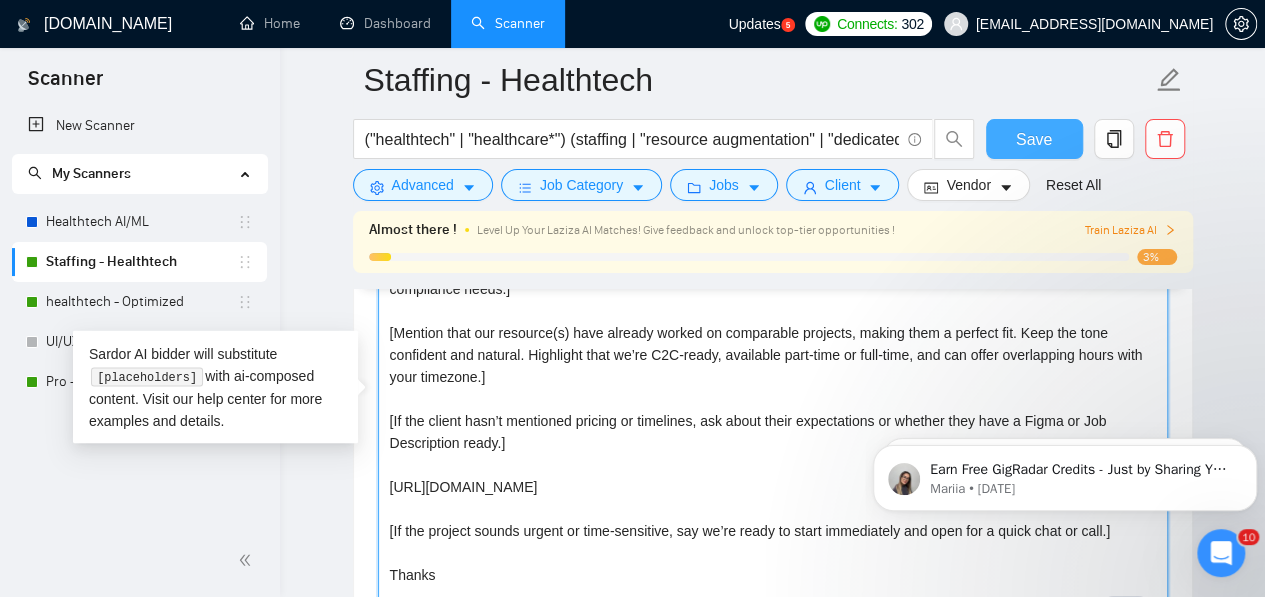 type on "[Write Personal Greeting: Start with Hi, {client name}. If no name is found, just use “Hi”]
[Briefly introduce our team’s strength in providing dedicated resources for HealthTech projects. Mention that we offer skilled in-house developers aligned to your required tech stack. Emphasize experience with similar platforms, product types, or compliance needs.]
[Mention that our resource(s) have already worked on comparable projects, making them a perfect fit. Keep the tone confident and natural. Highlight that we’re C2C-ready, available part-time or full-time, and can offer overlapping hours with your timezone.]
[If the client hasn’t mentioned pricing or timelines, ask about their expectations or whether they have a Figma or Job Description ready.]
[URL][DOMAIN_NAME]
[If the project sounds urgent or time-sensitive, say we’re ready to start immediately and open for a quick chat or call.]
Thanks" 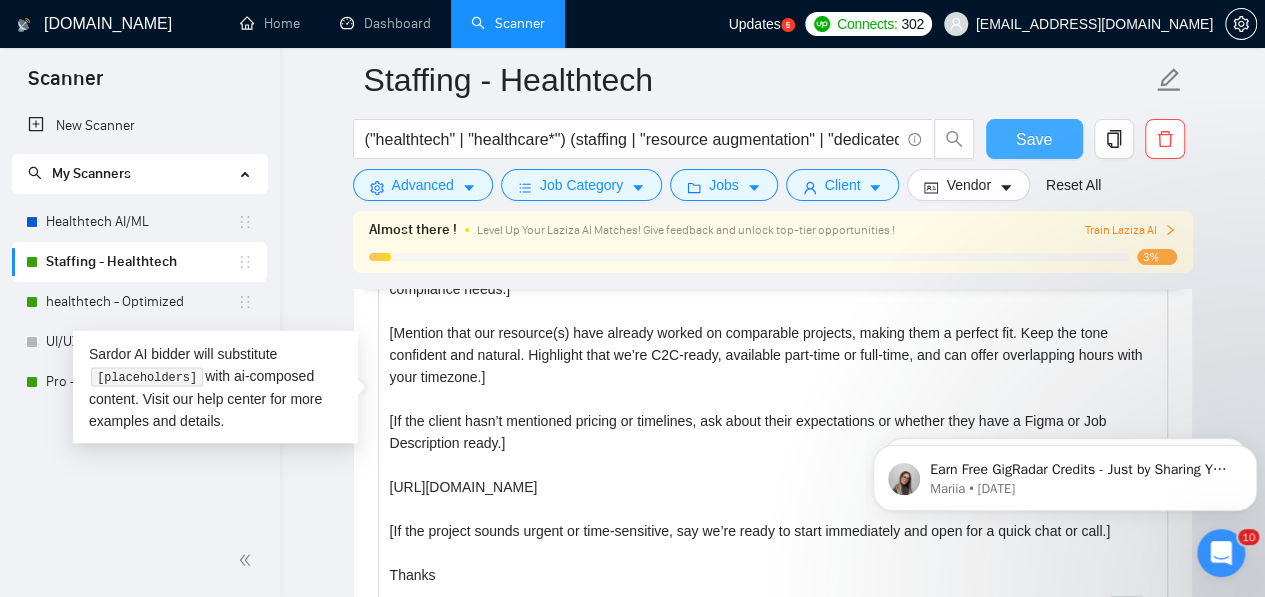 click on "Save" at bounding box center [1034, 139] 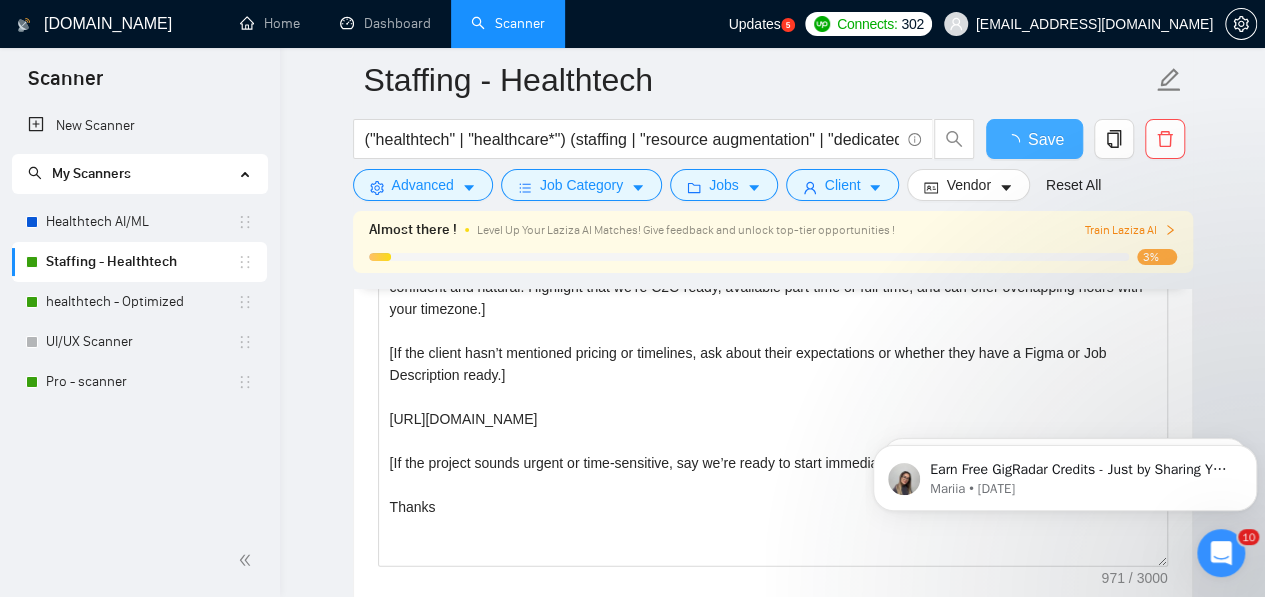 type 